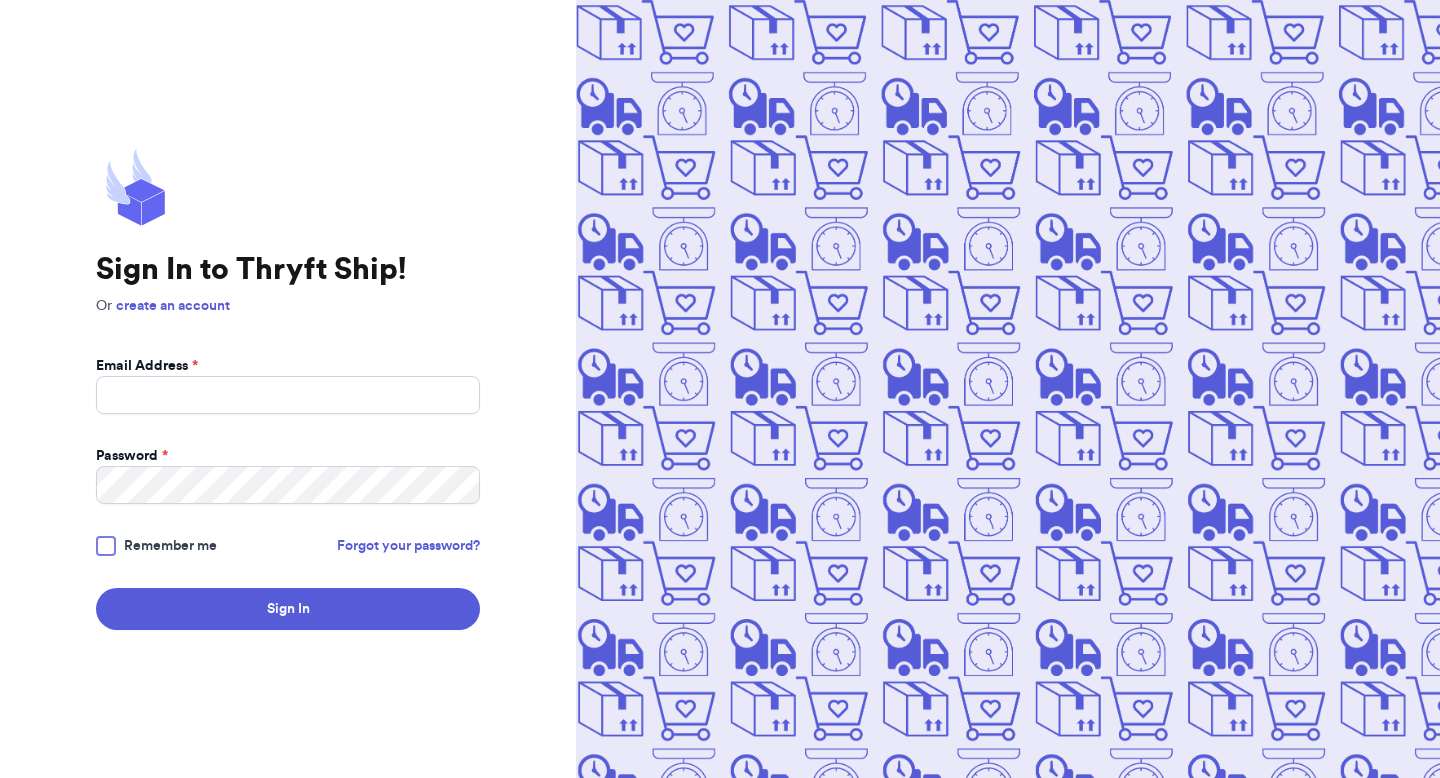 scroll, scrollTop: 0, scrollLeft: 0, axis: both 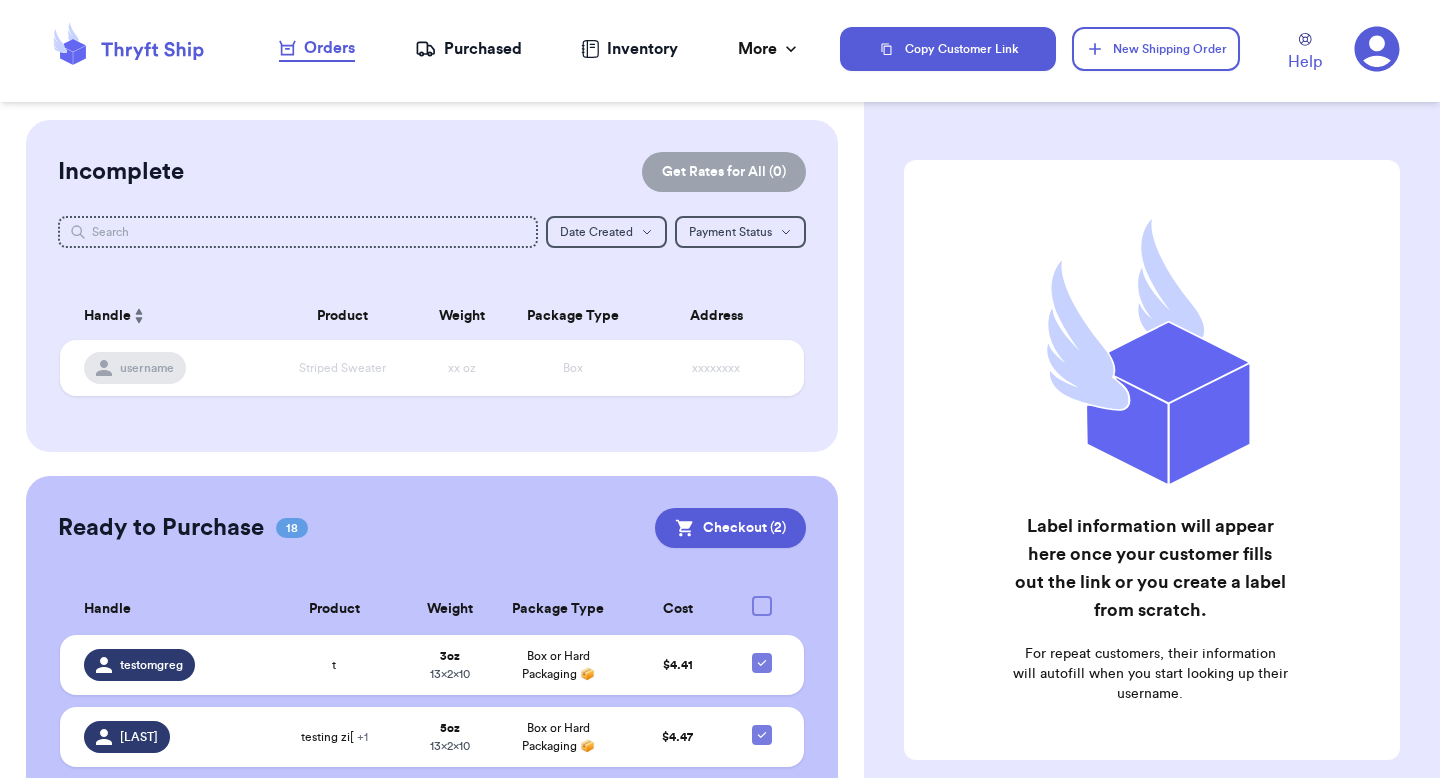 click on "Orders Purchased Inventory More Stats Completed Orders" at bounding box center (540, 49) 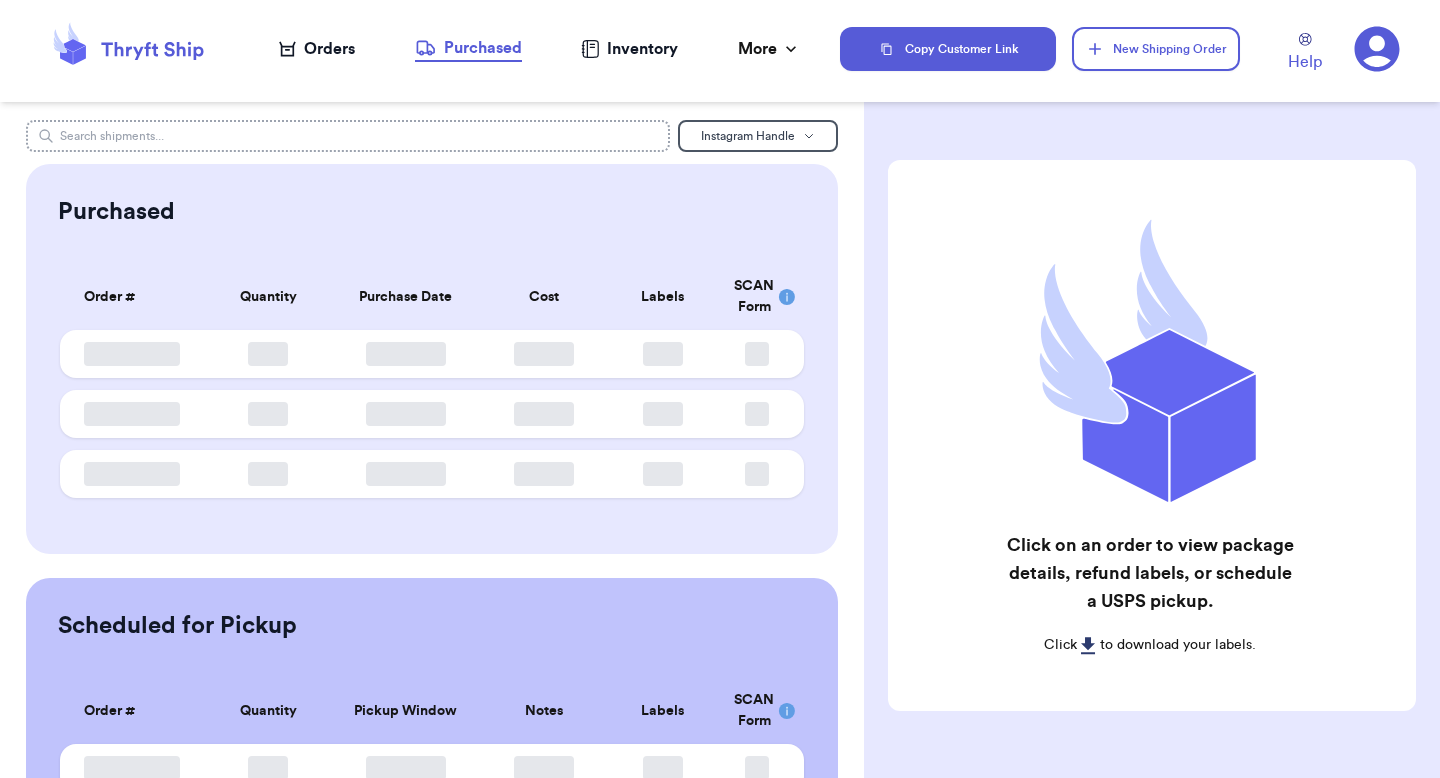 click at bounding box center [348, 136] 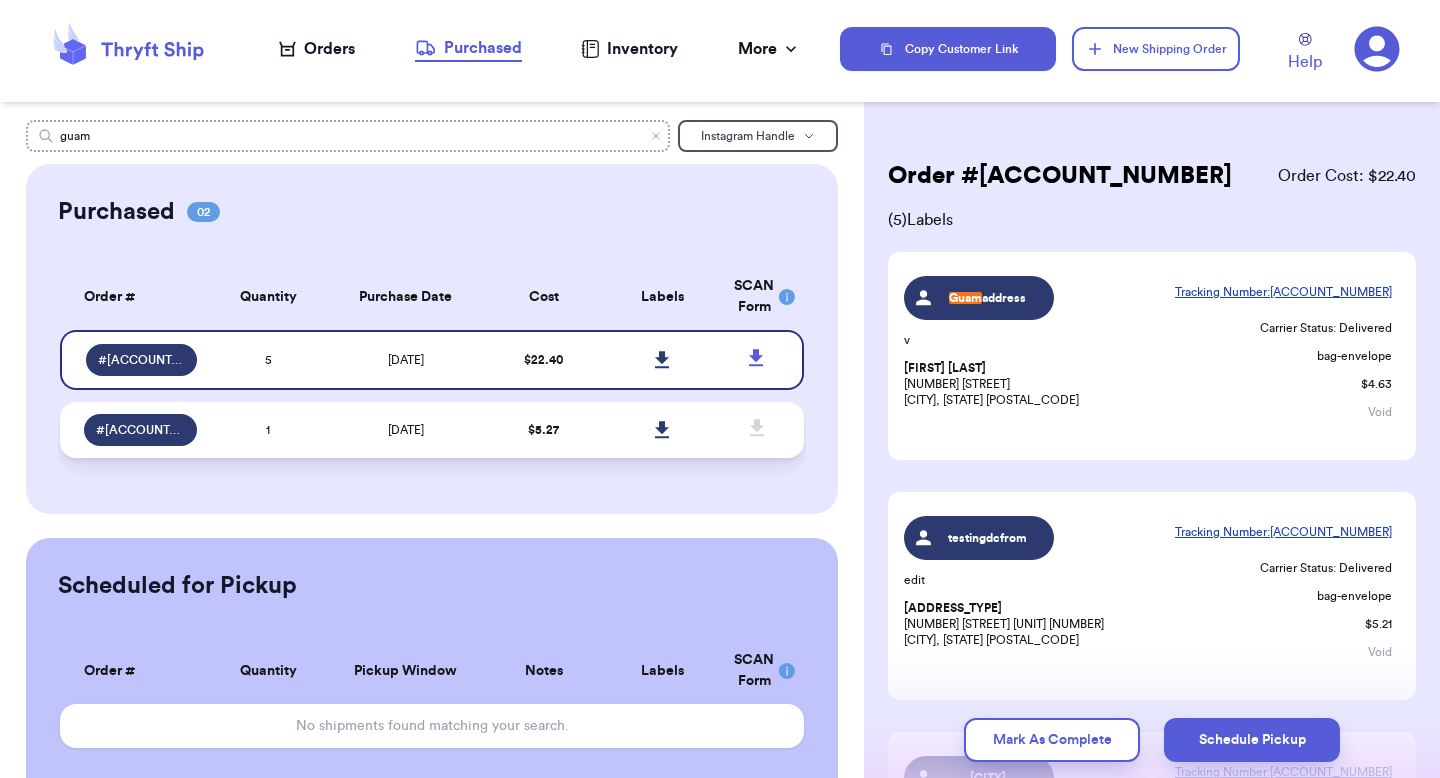 type on "guam" 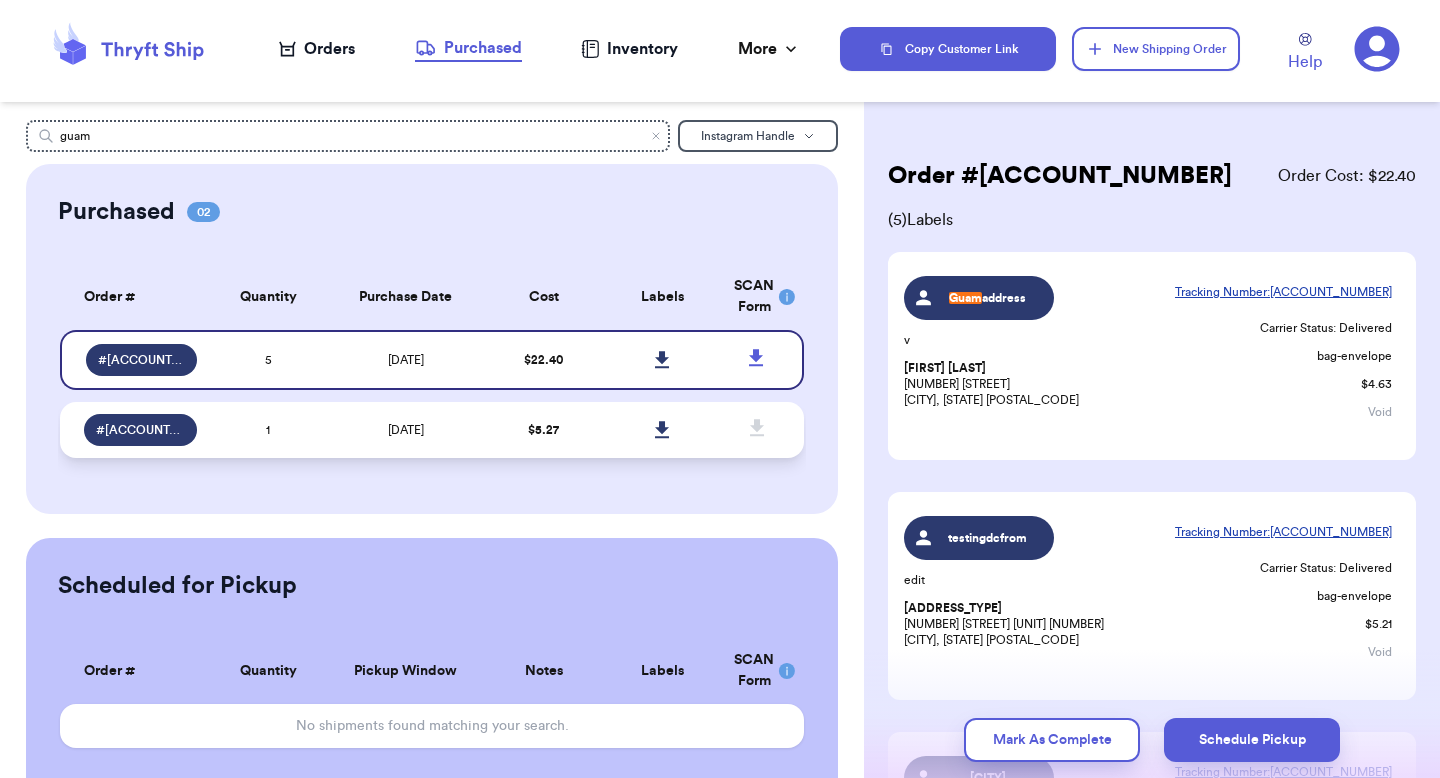 click on "$ 5.27" at bounding box center [543, 430] 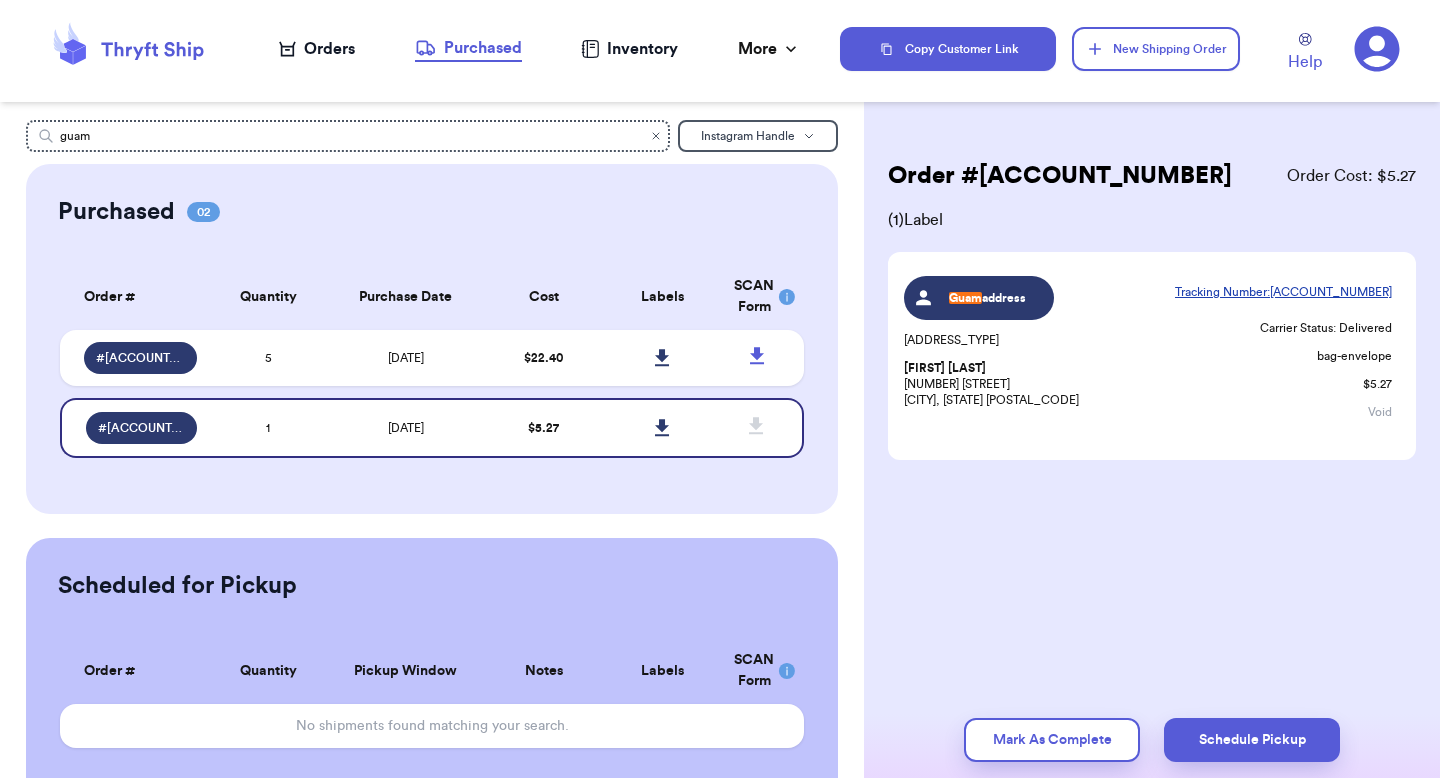 click 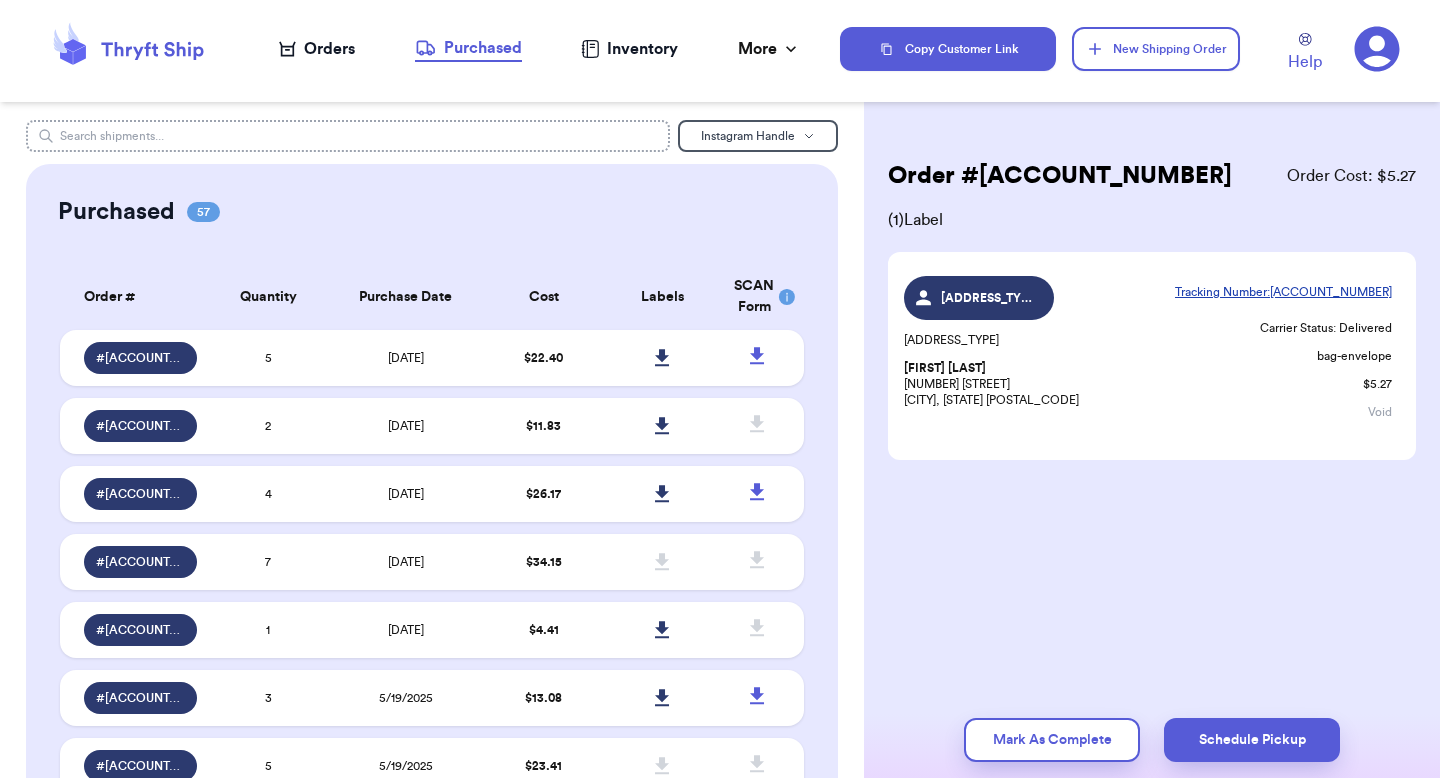 click at bounding box center (348, 136) 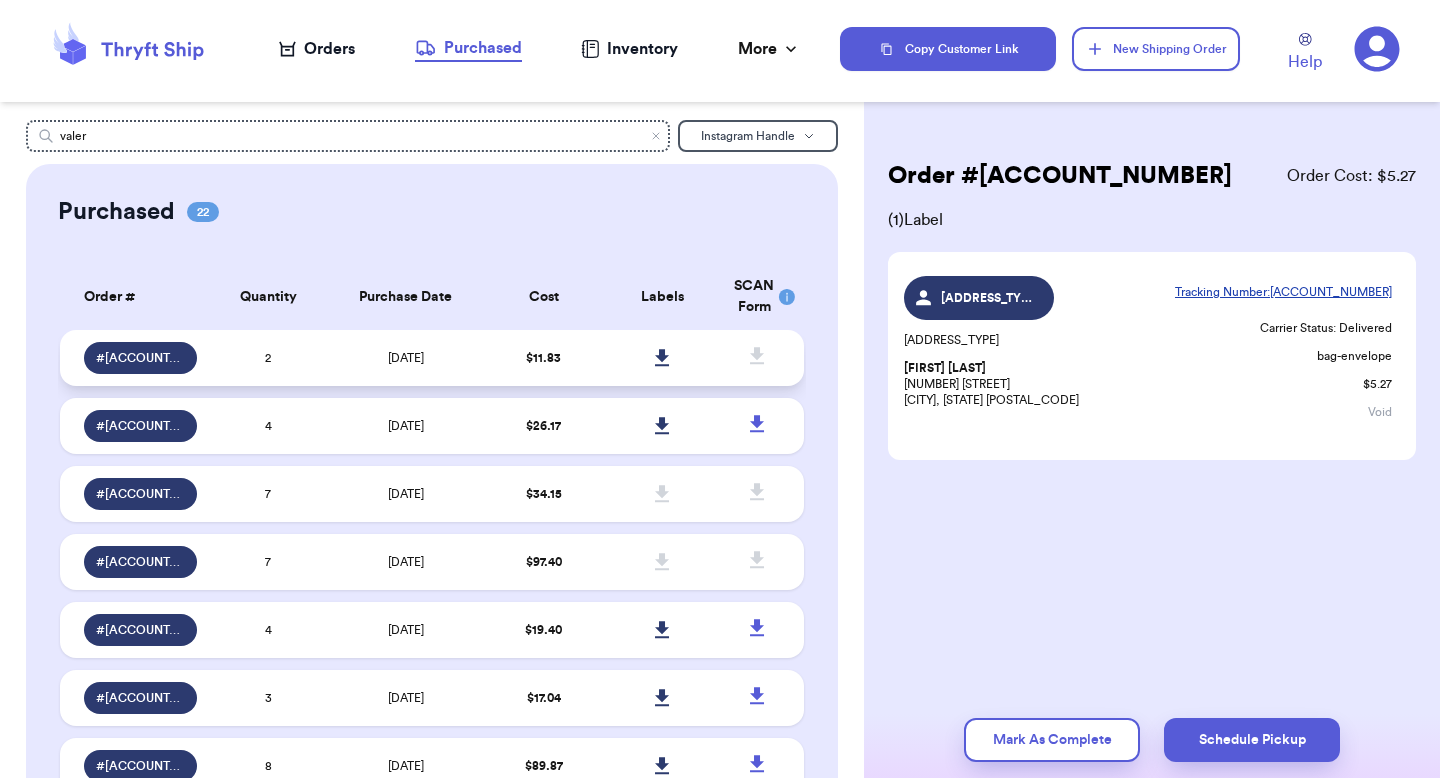 click on "$ 11.83" at bounding box center [543, 358] 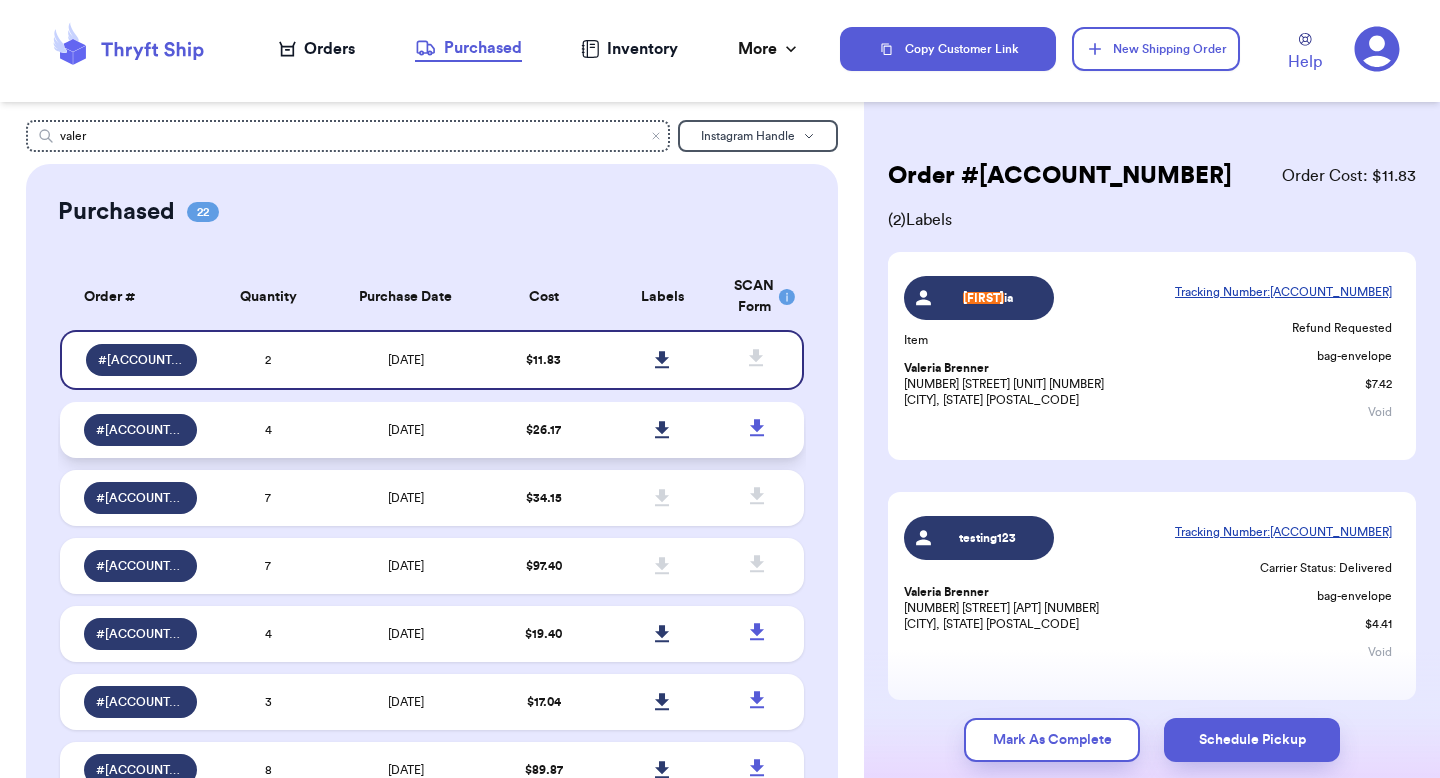 click on "$ 26.17" at bounding box center [543, 430] 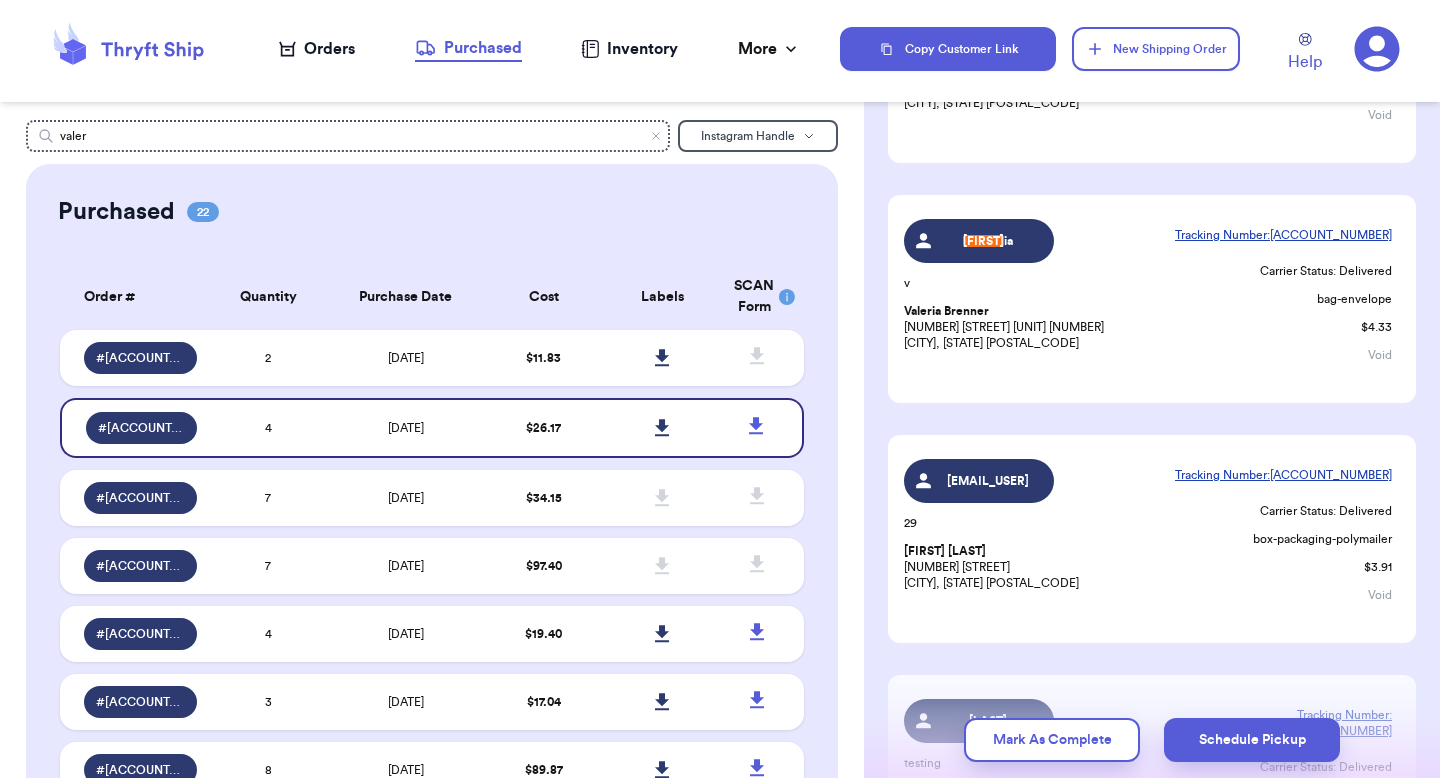 scroll, scrollTop: 324, scrollLeft: 0, axis: vertical 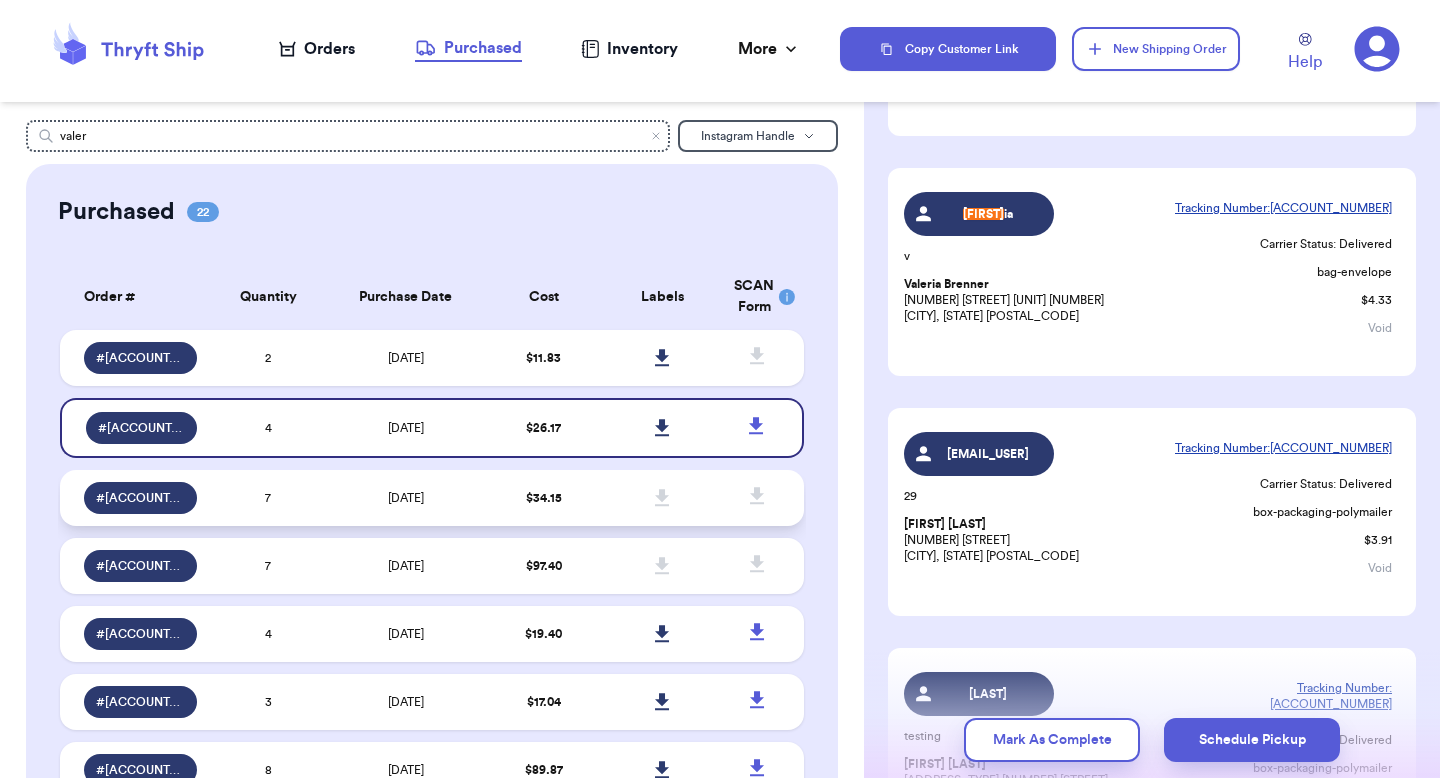 click at bounding box center [662, 498] 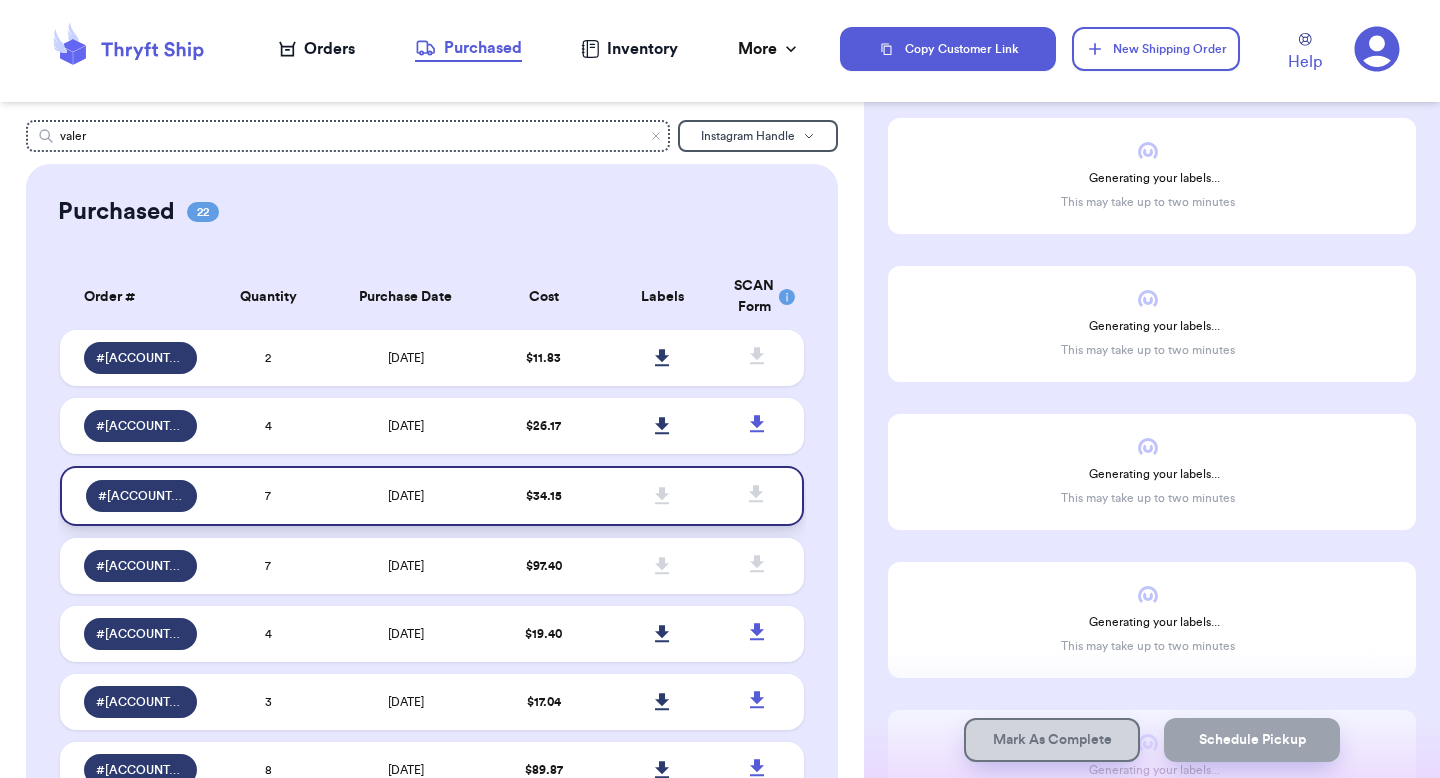 scroll, scrollTop: 0, scrollLeft: 0, axis: both 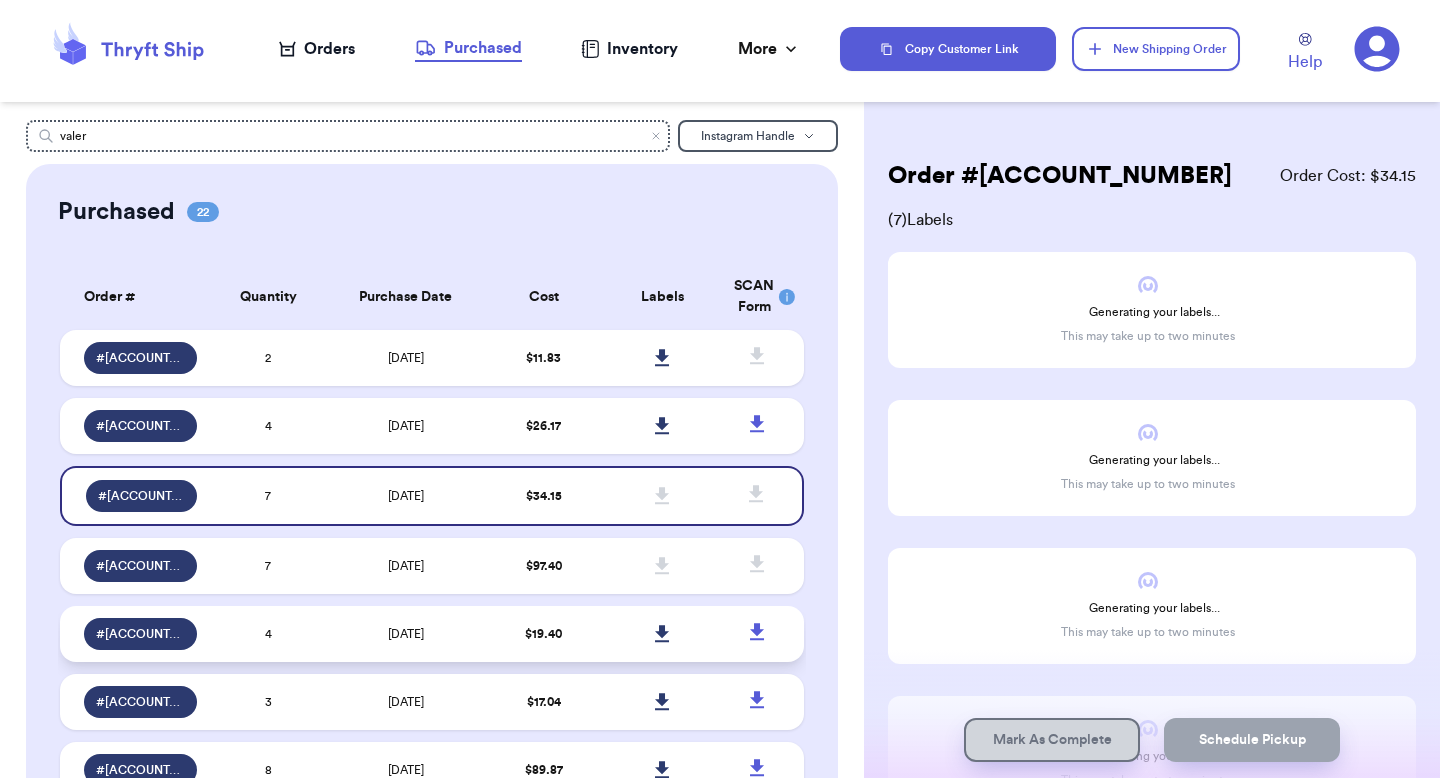 click on "$ 19.40" at bounding box center (543, 634) 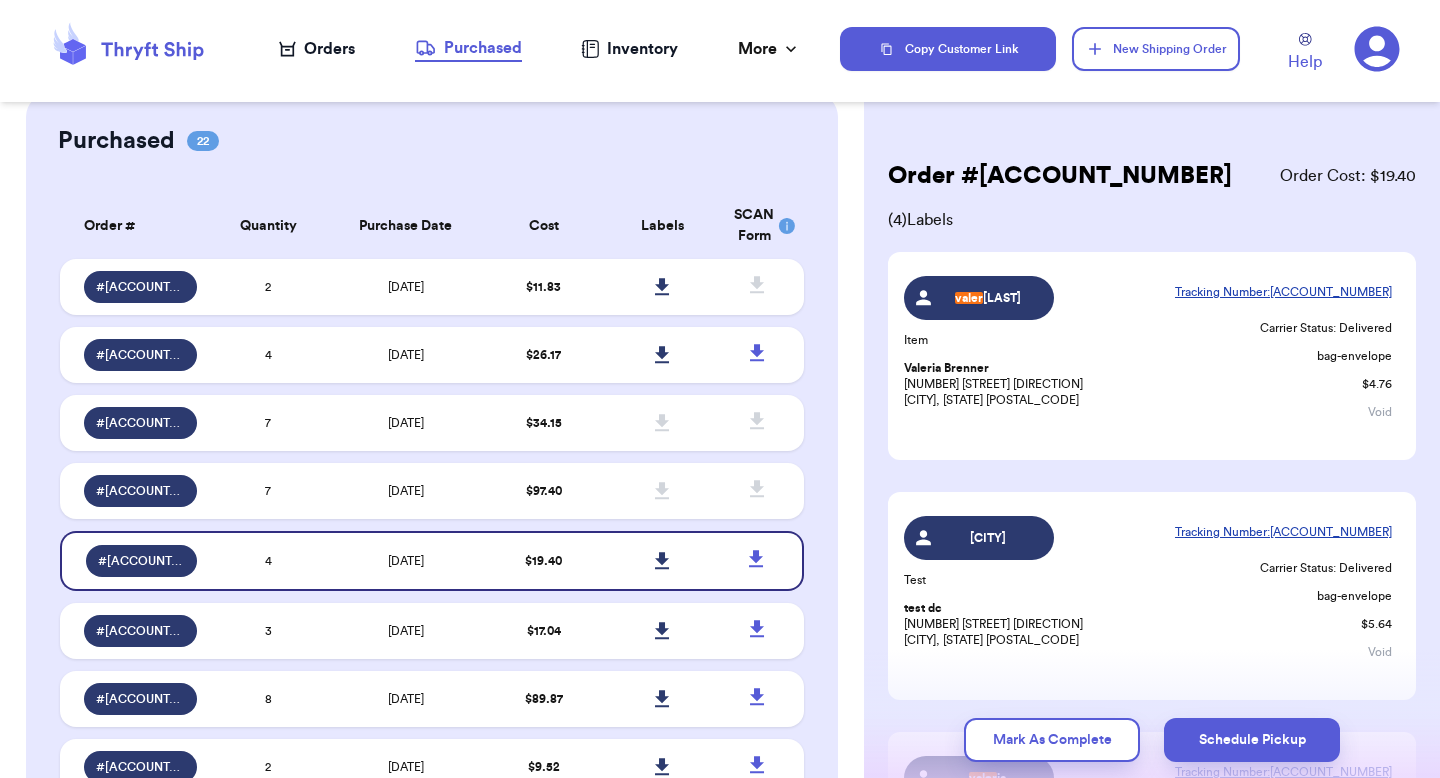 scroll, scrollTop: 74, scrollLeft: 0, axis: vertical 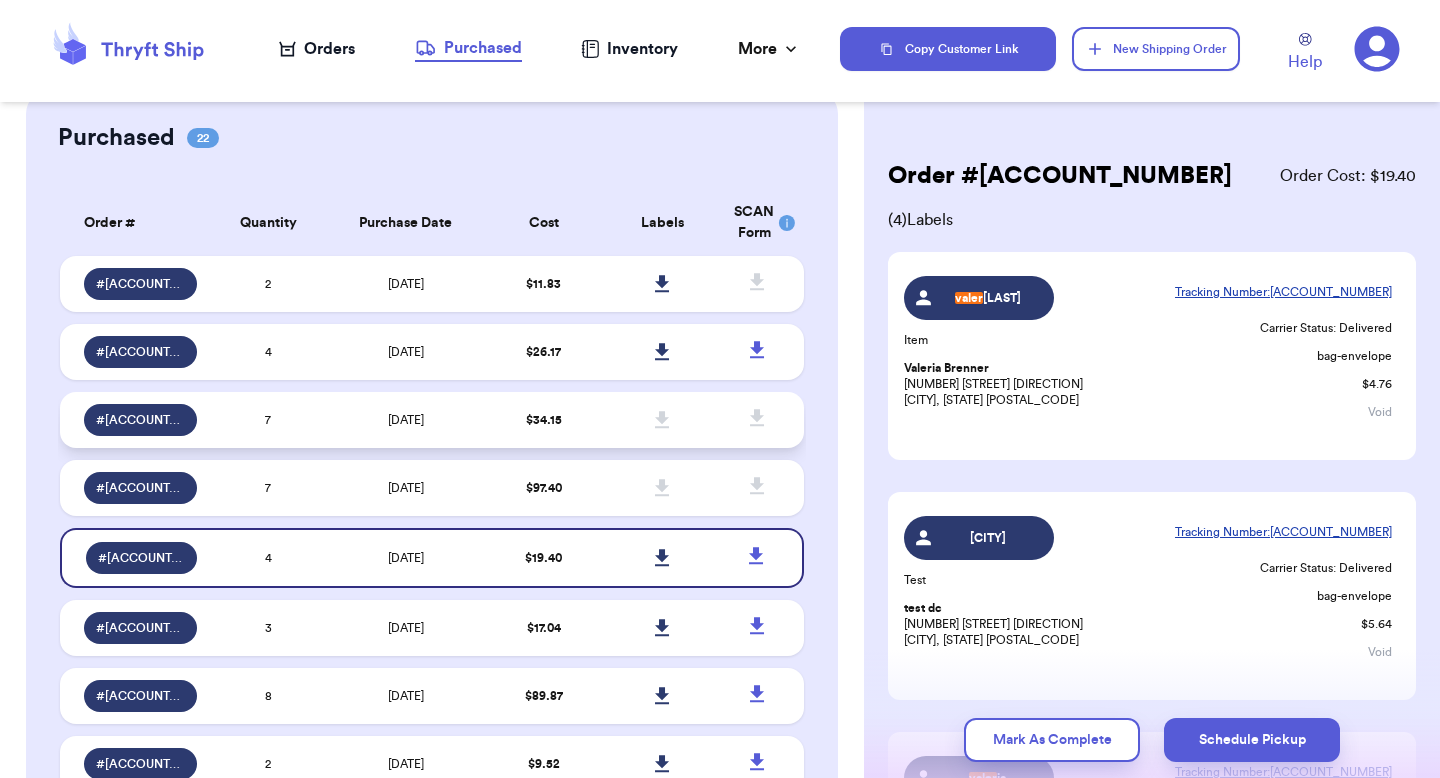 click at bounding box center [662, 420] 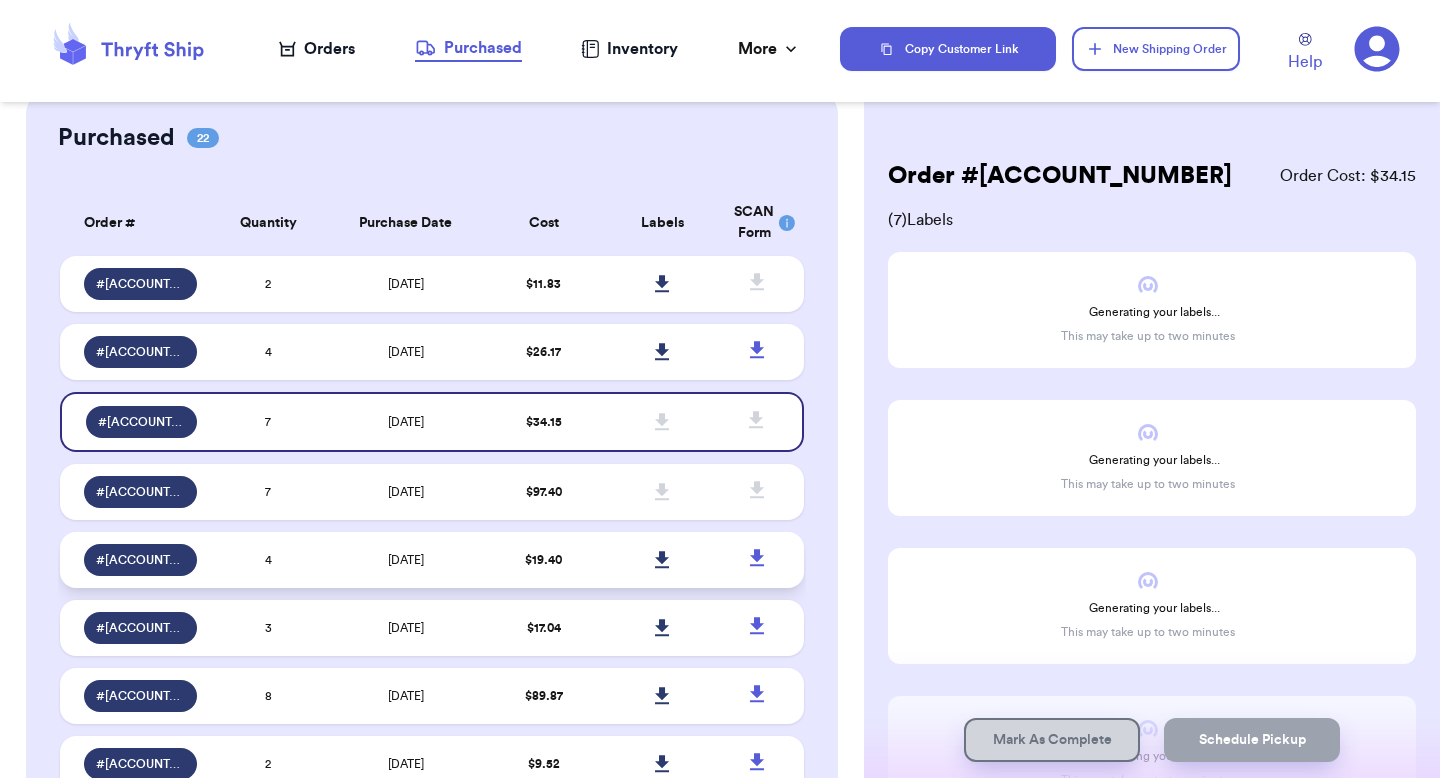 click at bounding box center [662, 560] 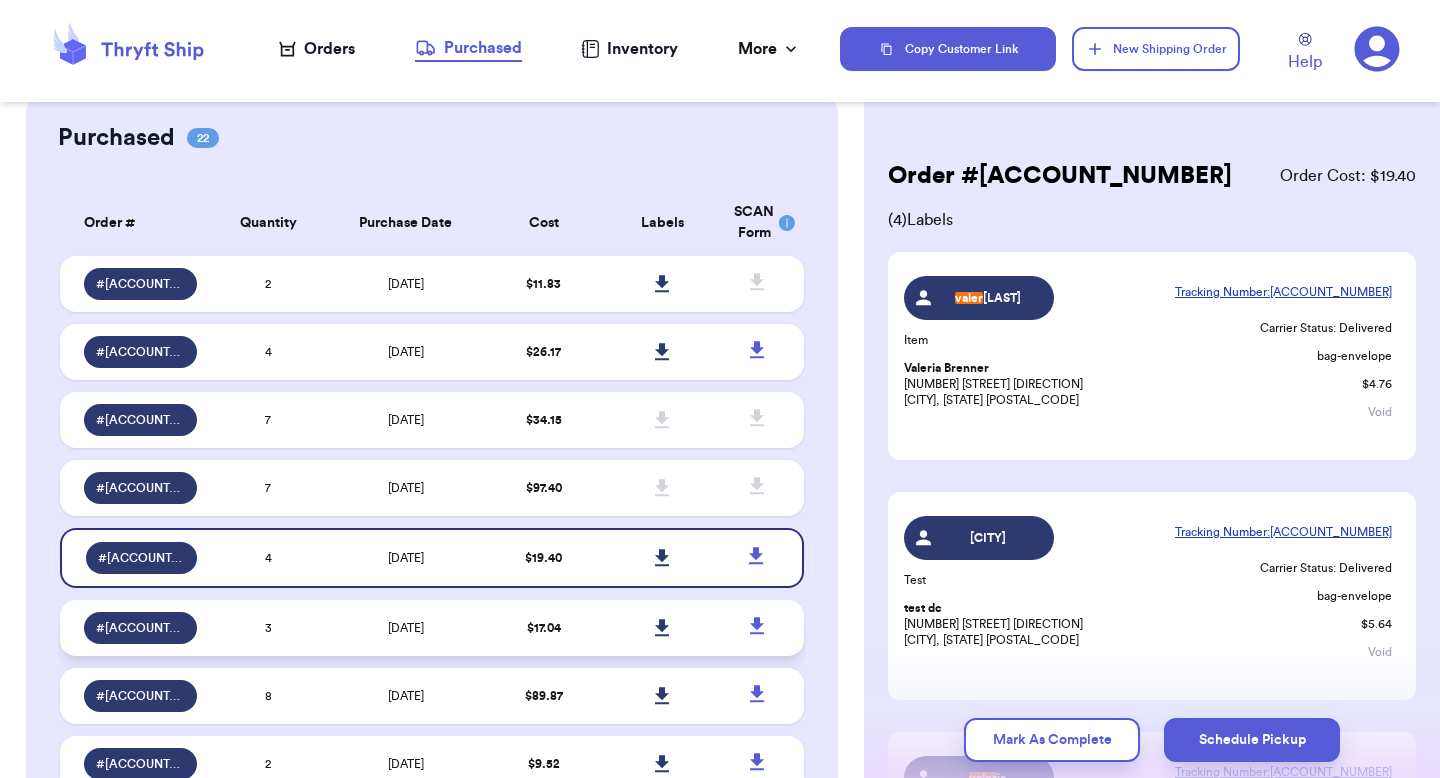 click on "$ 17.04" at bounding box center [544, 628] 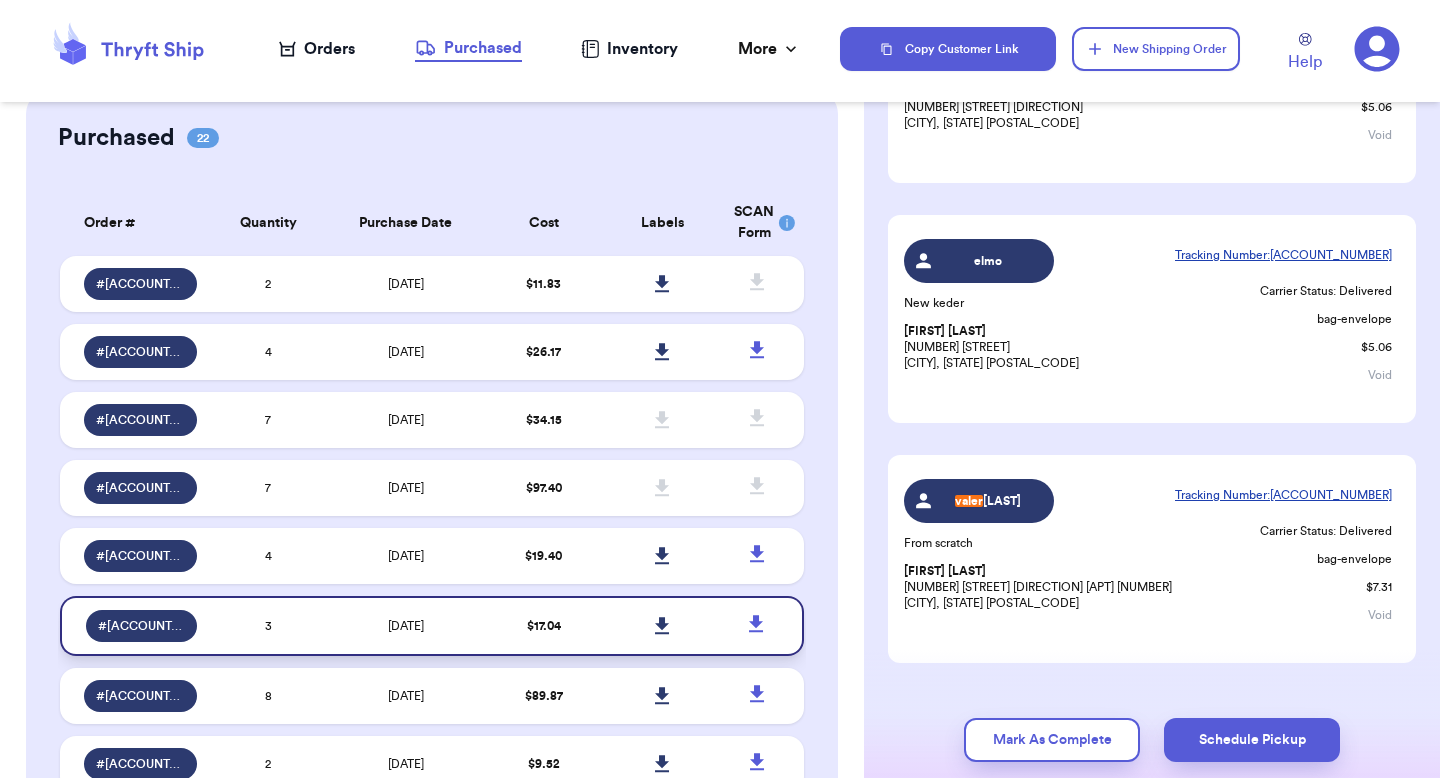 scroll, scrollTop: 286, scrollLeft: 0, axis: vertical 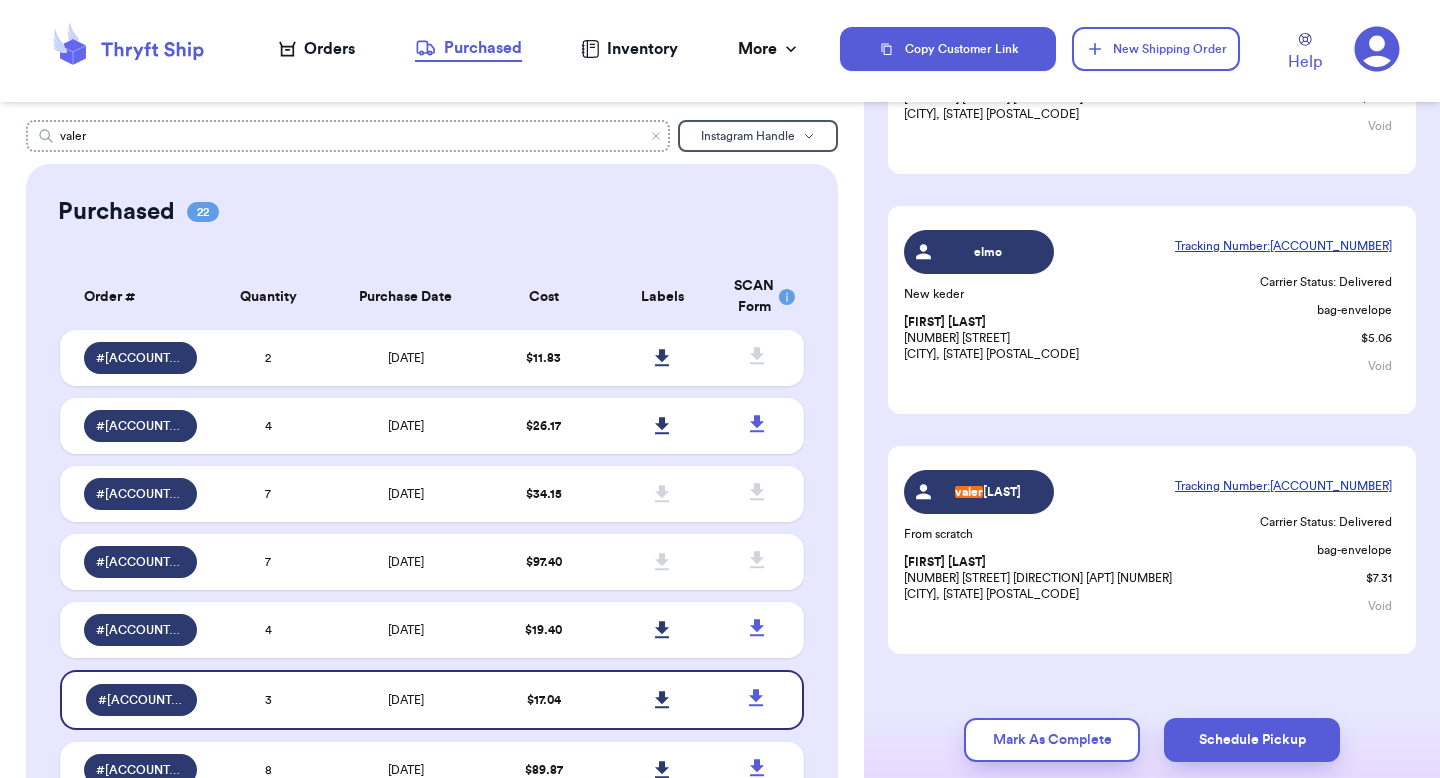 click on "valer" at bounding box center (348, 136) 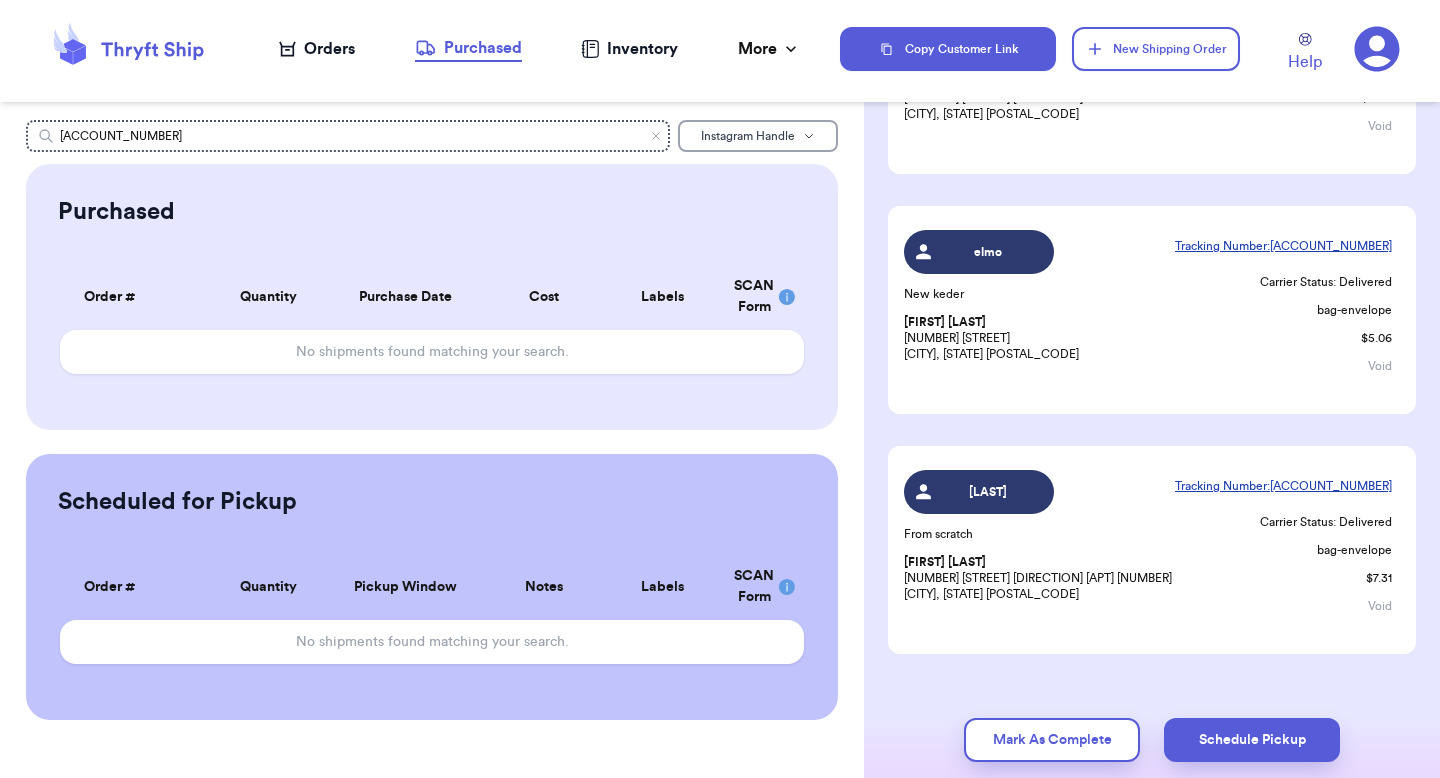 click on "Instagram Handle" at bounding box center [758, 136] 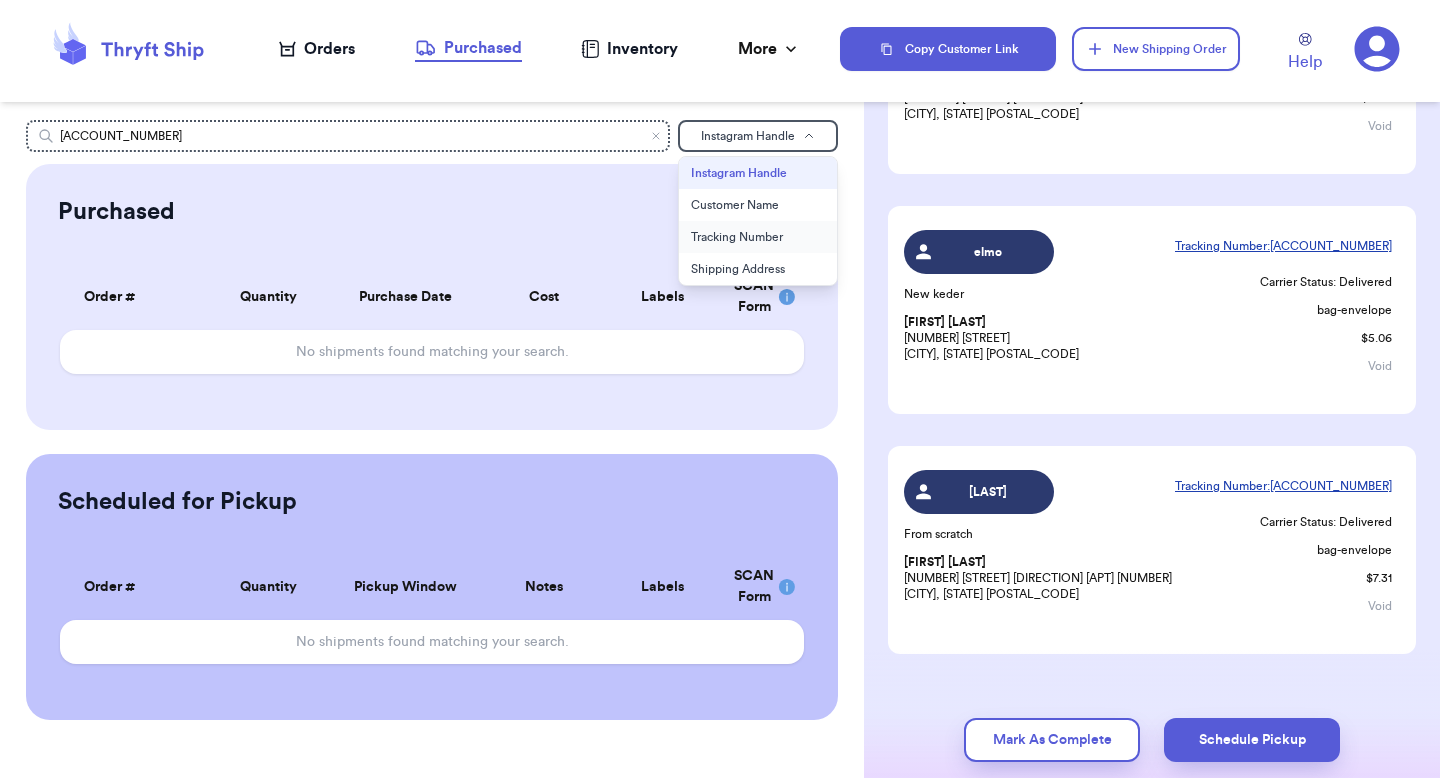 click on "Tracking Number" at bounding box center (758, 237) 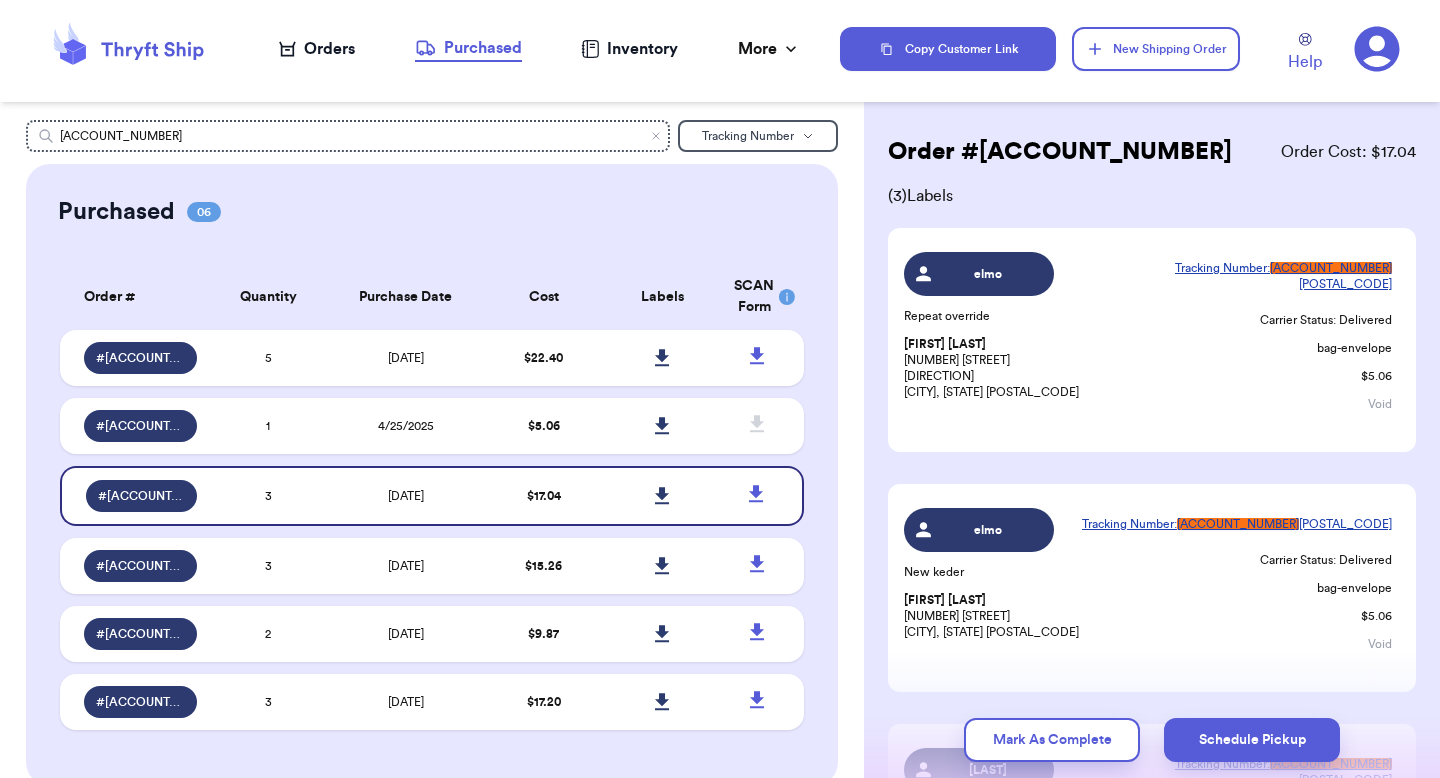 scroll, scrollTop: 0, scrollLeft: 0, axis: both 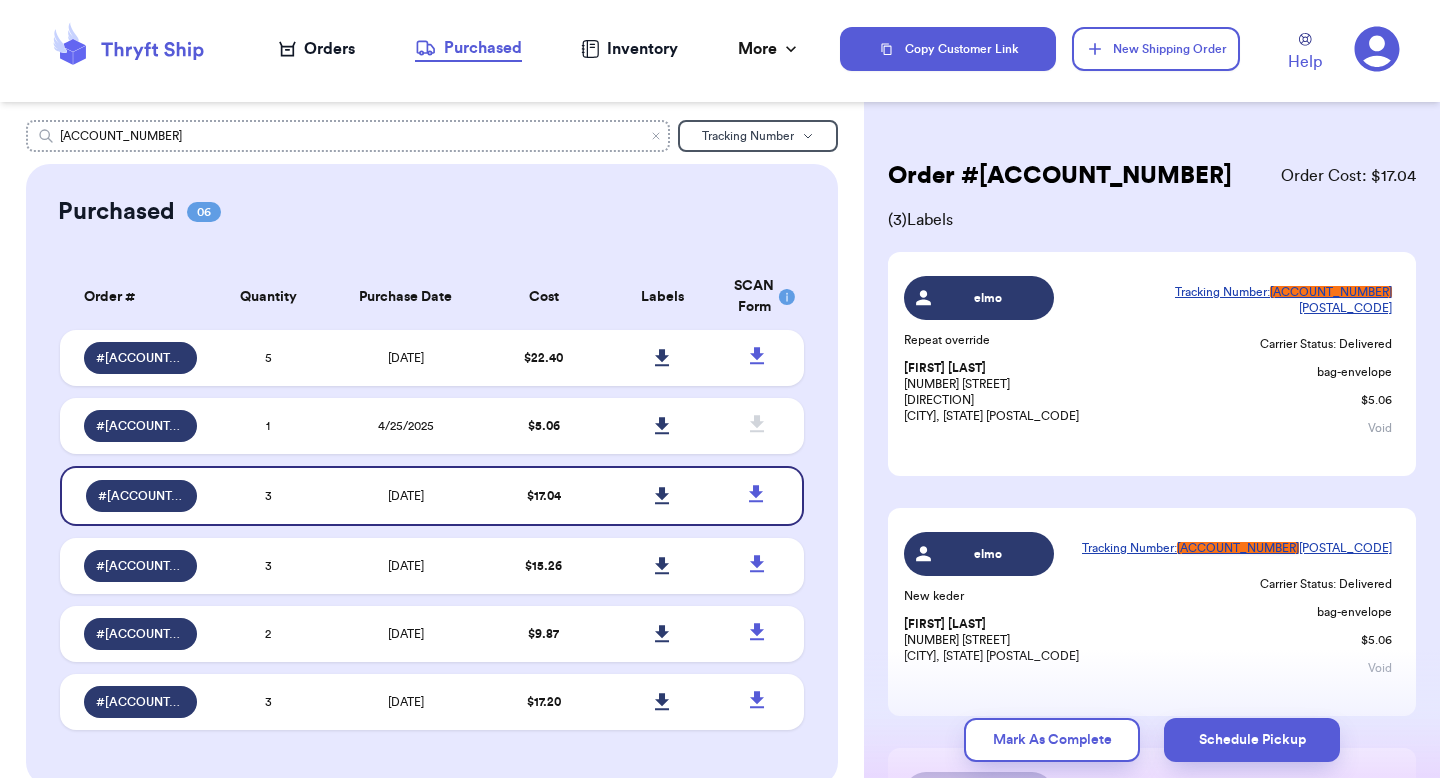 click on "[ACCOUNT_NUMBER]" at bounding box center [348, 136] 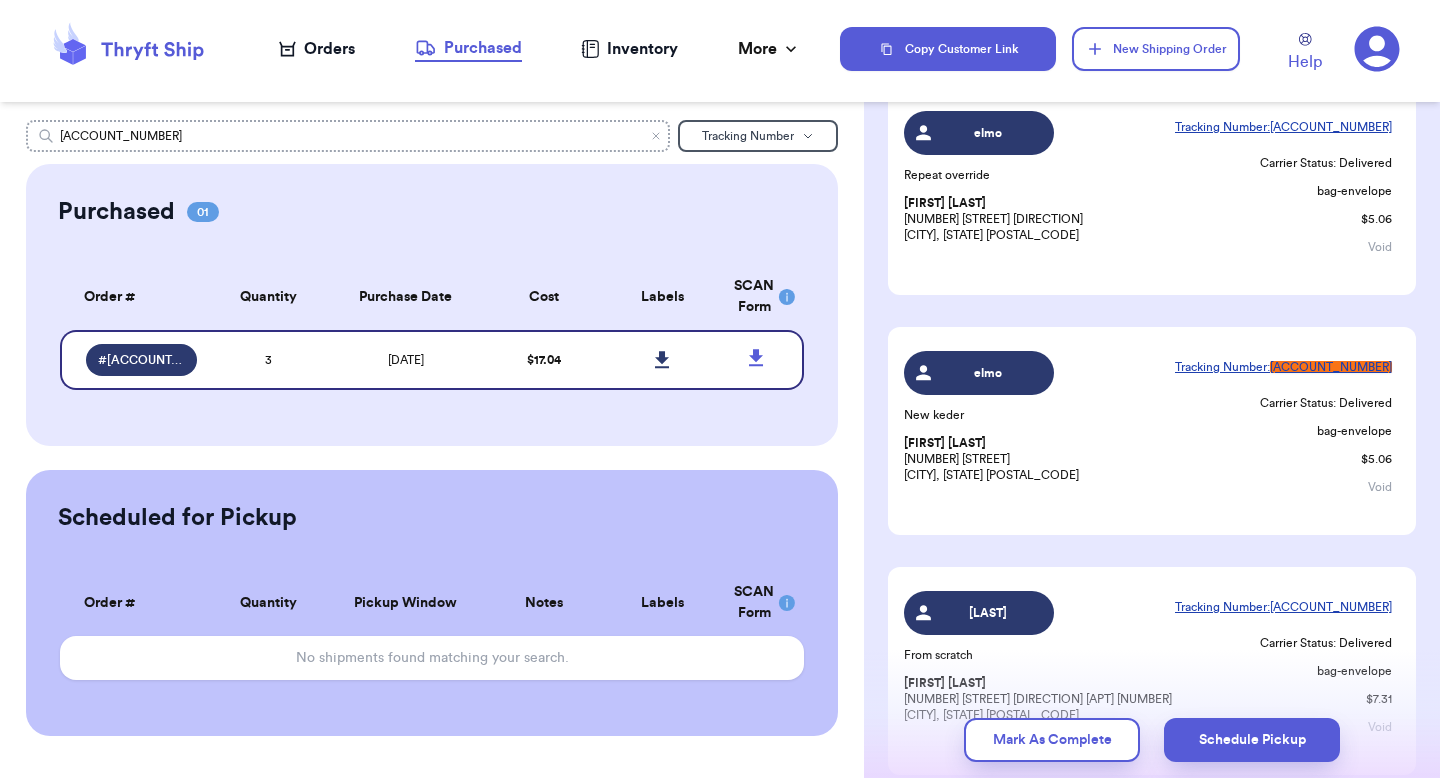 scroll, scrollTop: 207, scrollLeft: 0, axis: vertical 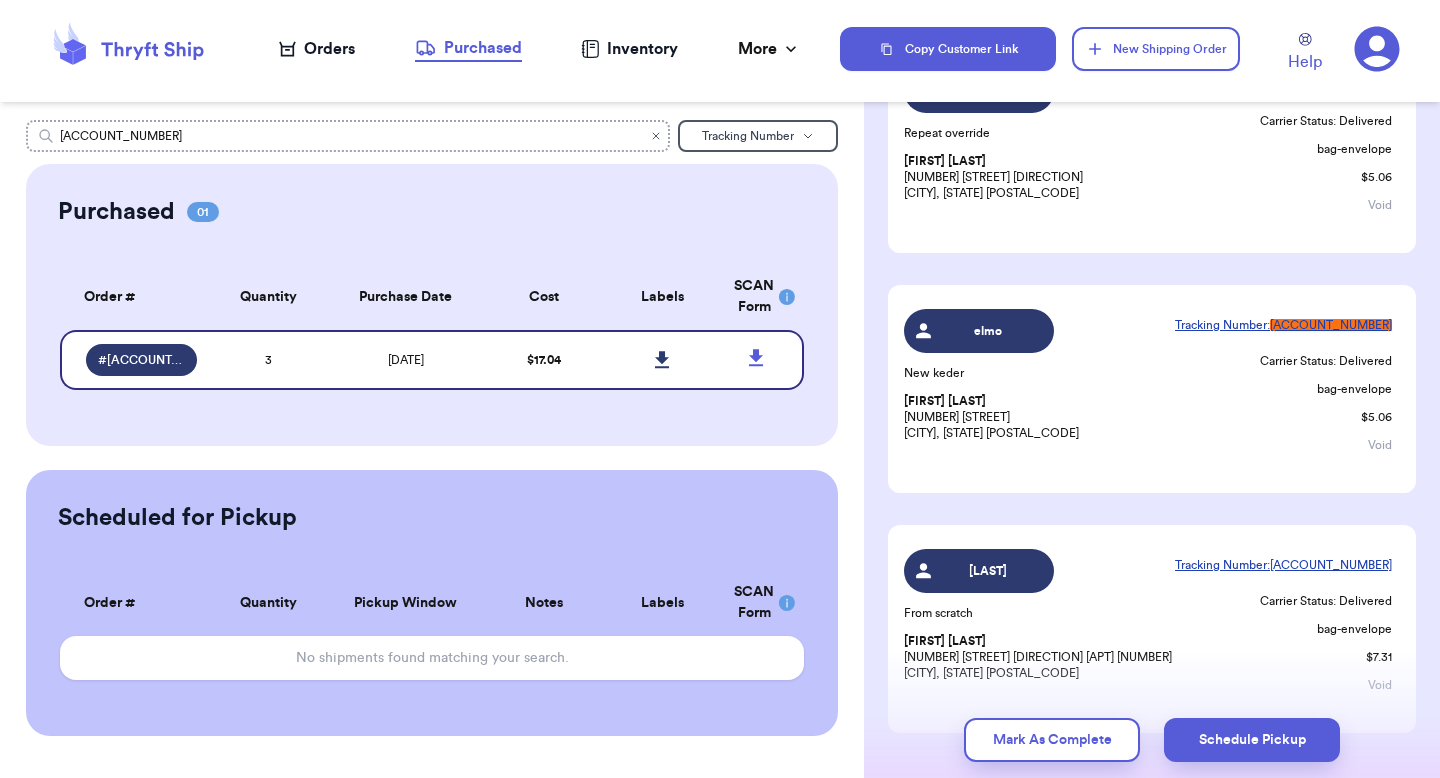 type on "[ACCOUNT_NUMBER]" 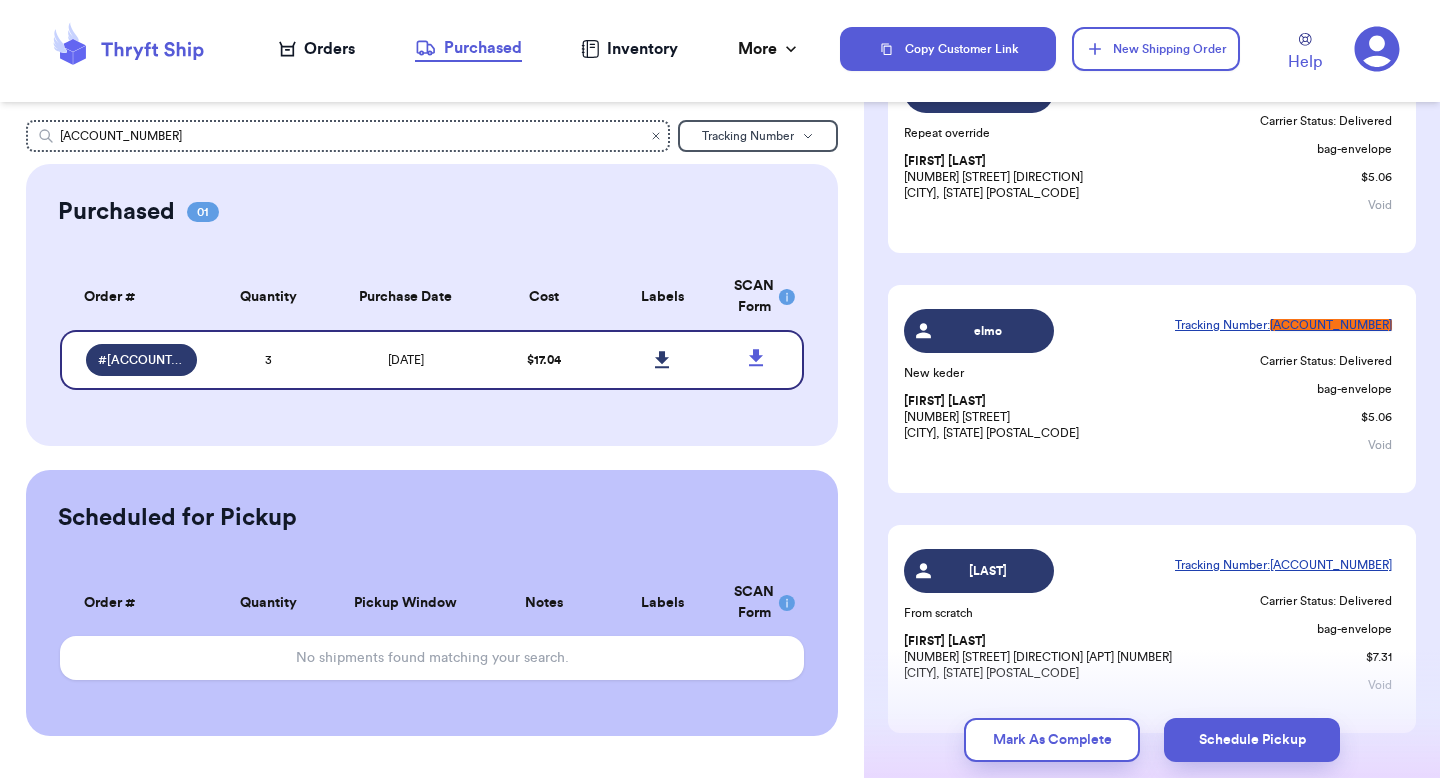 click 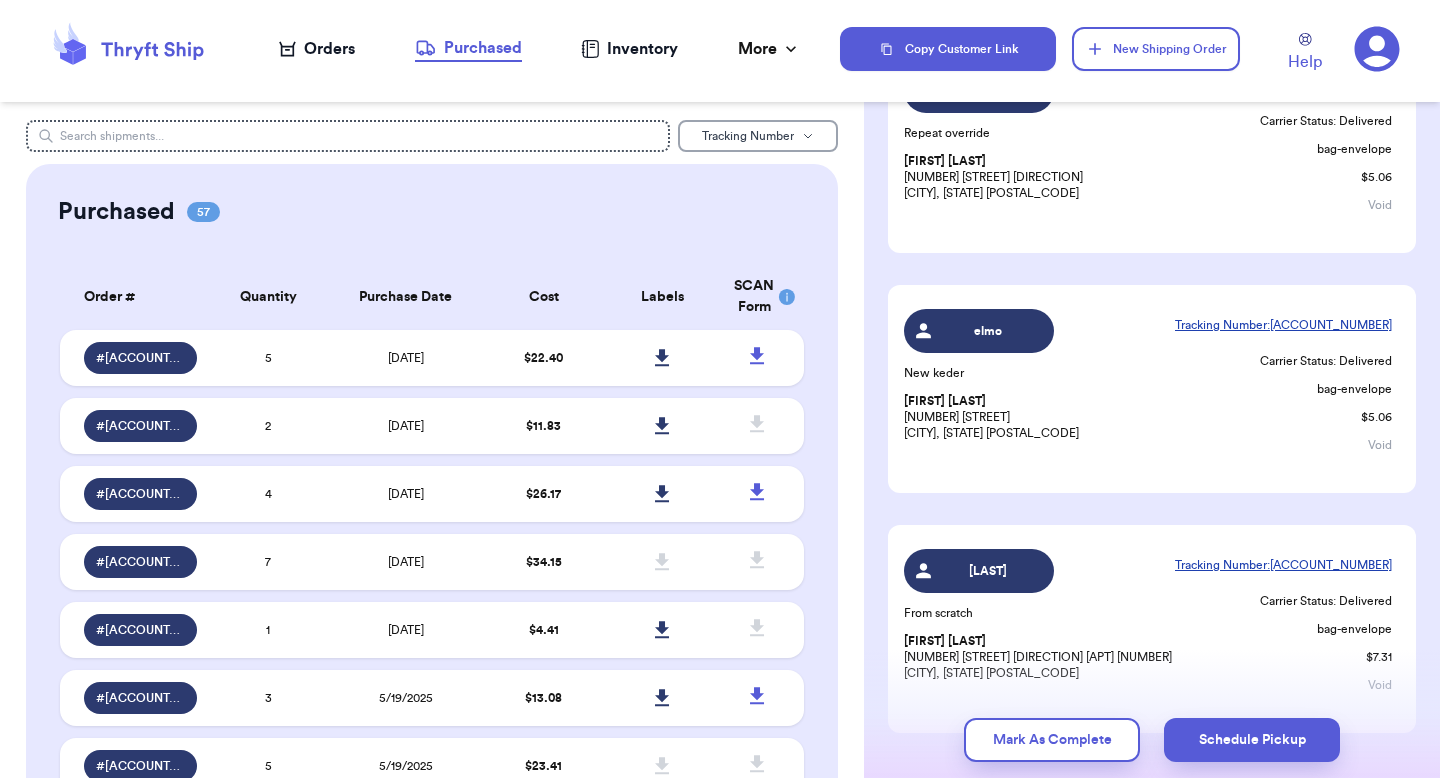 click on "Tracking Number" at bounding box center (758, 136) 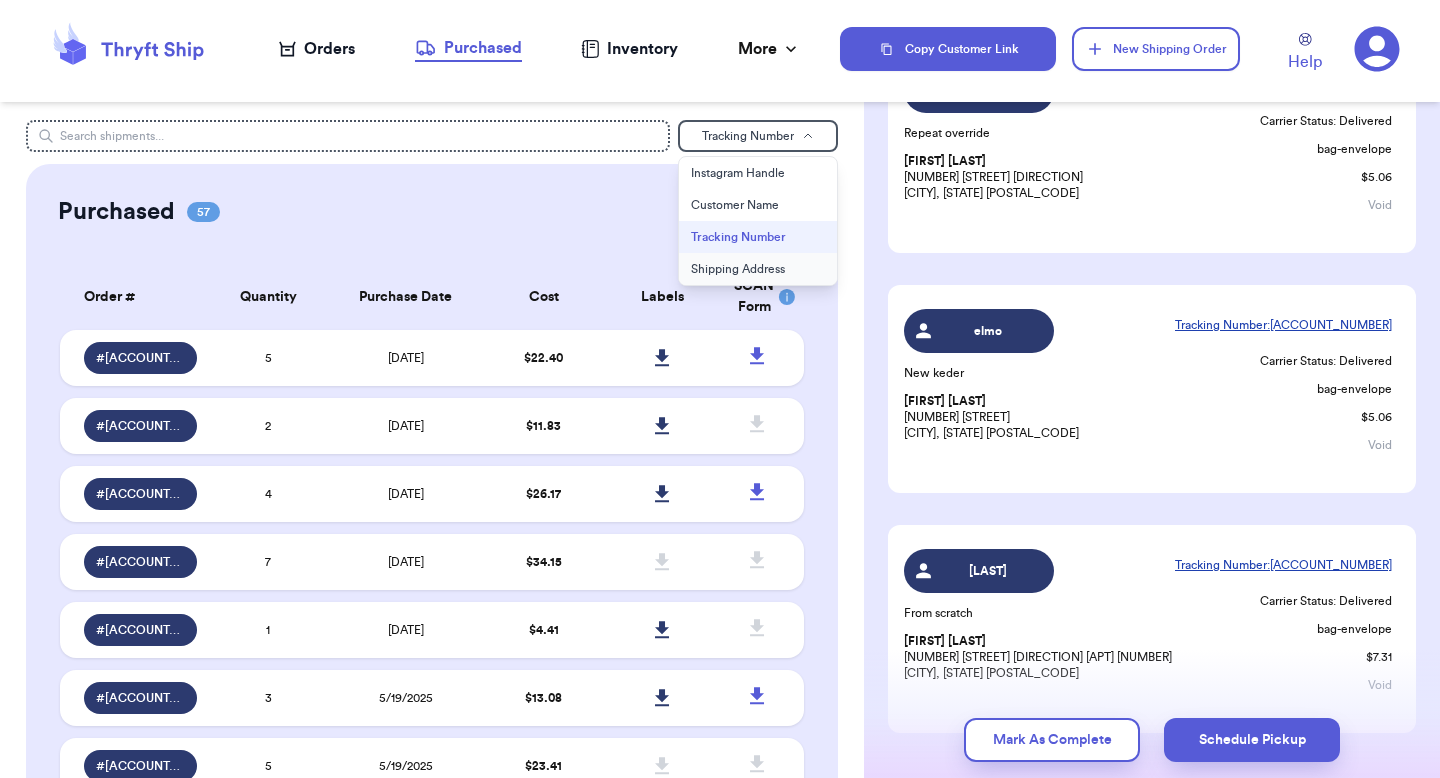 click on "Shipping Address" at bounding box center (758, 269) 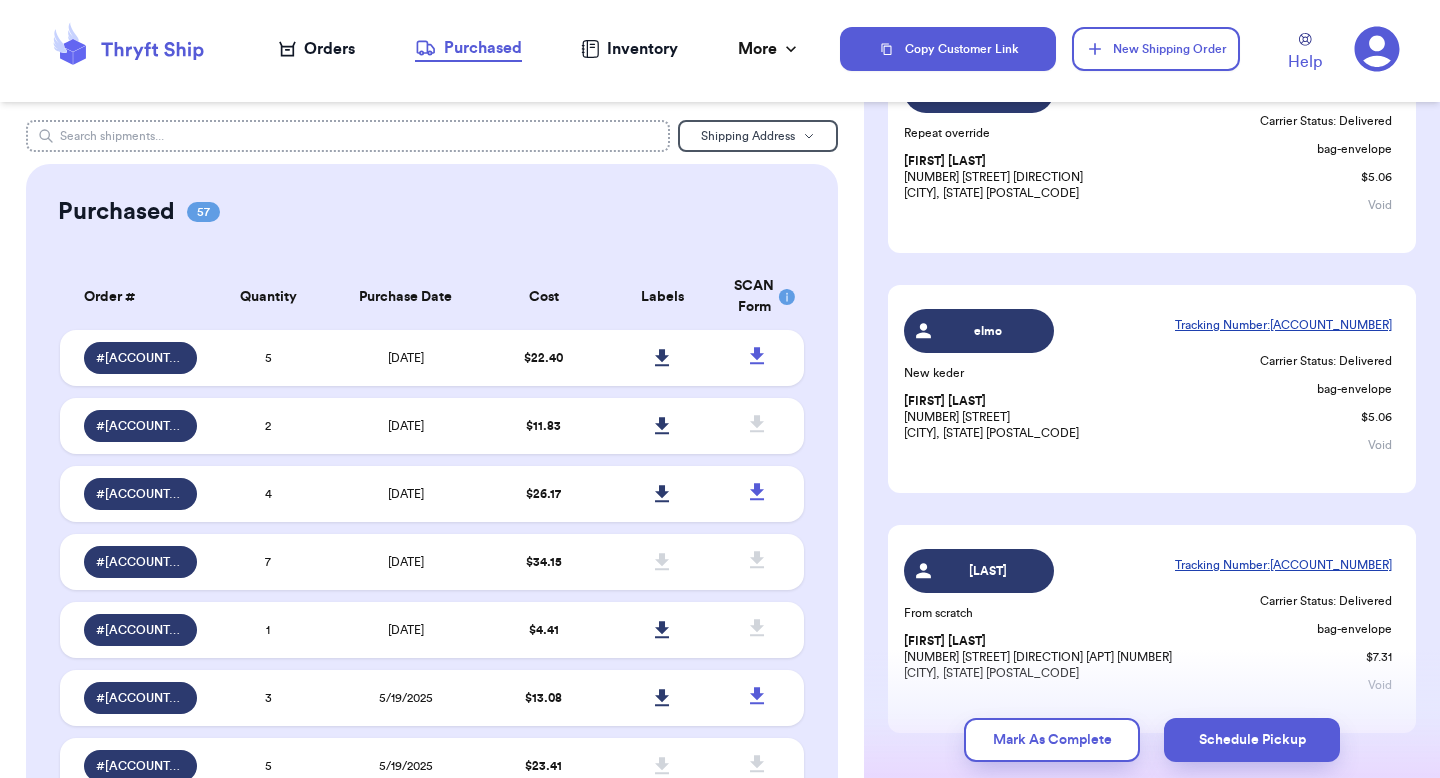 click at bounding box center [348, 136] 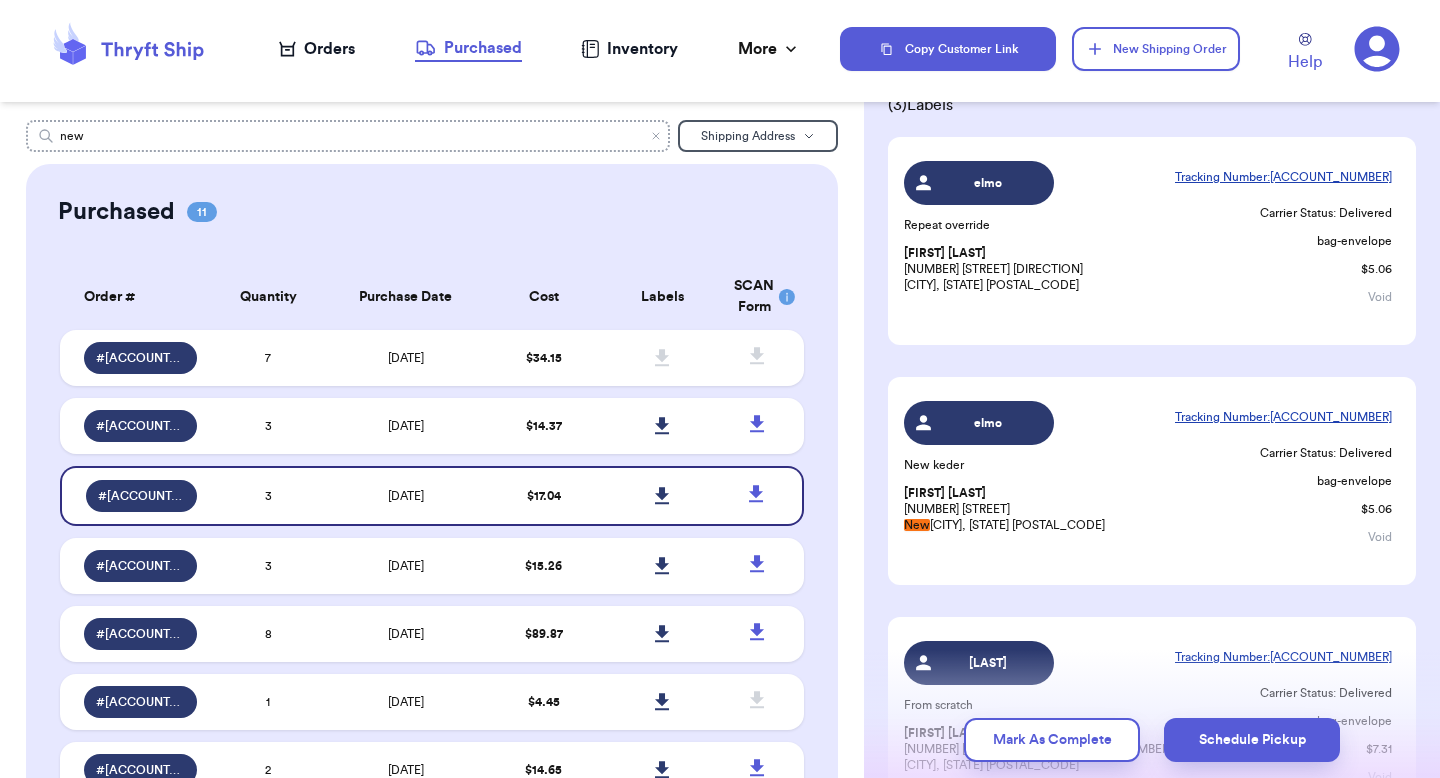 scroll, scrollTop: 207, scrollLeft: 0, axis: vertical 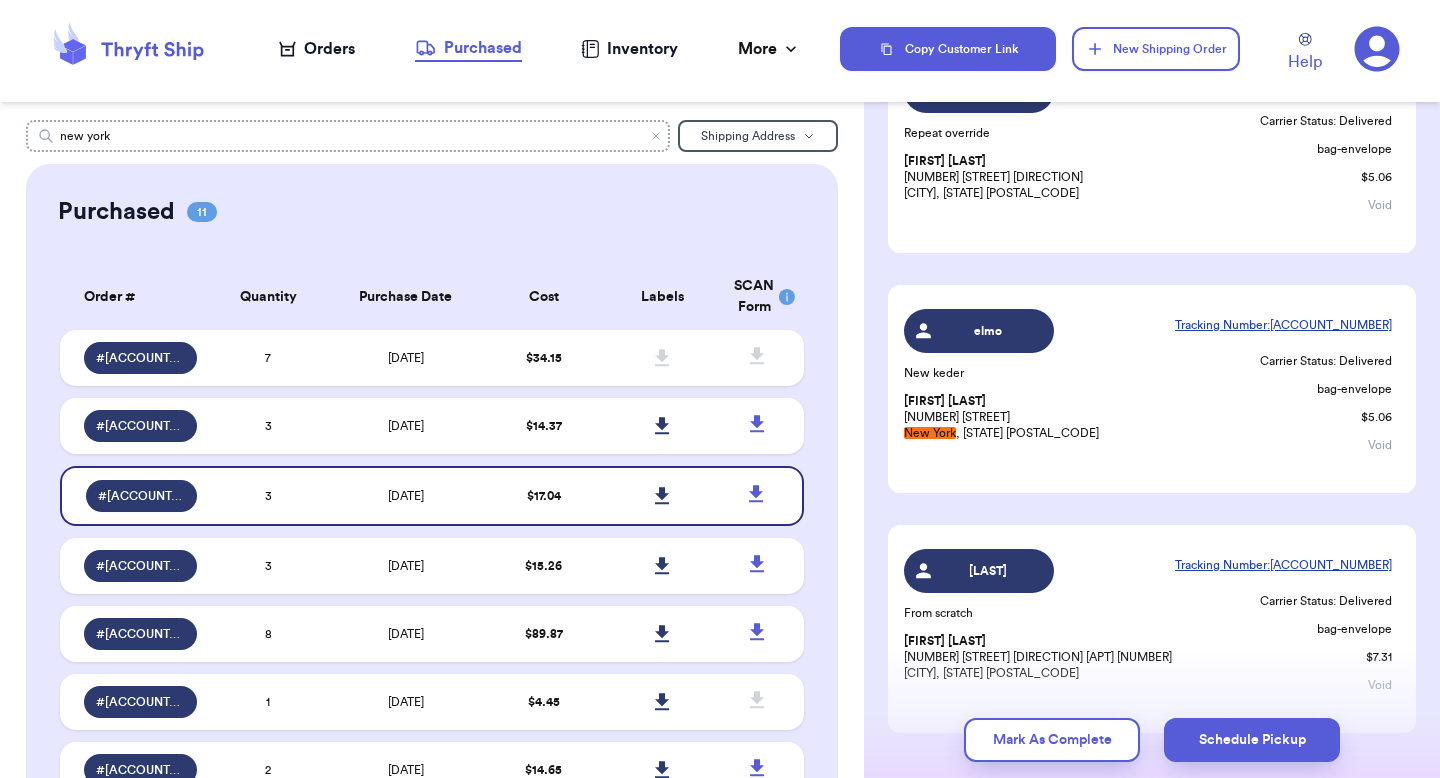 click on "new york" at bounding box center [348, 136] 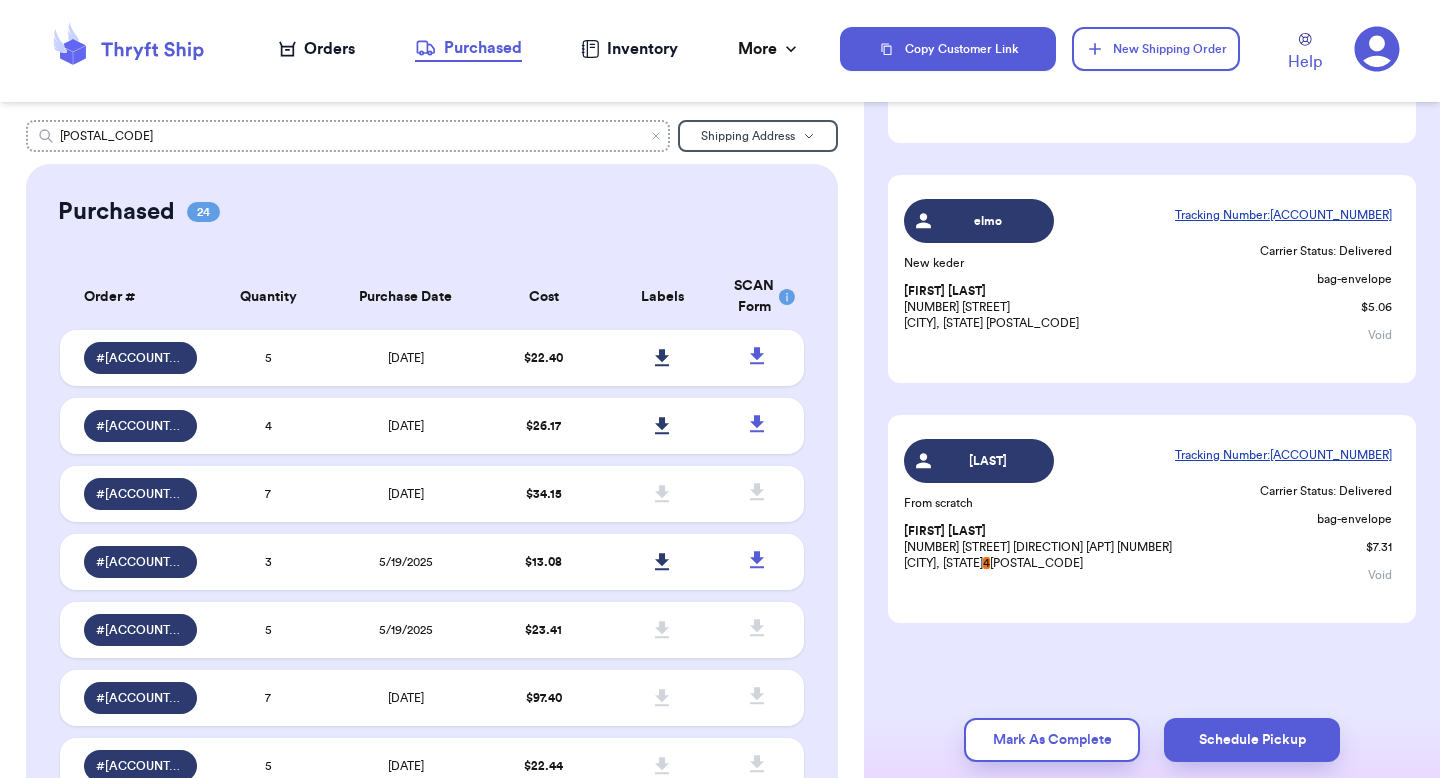 scroll, scrollTop: 322, scrollLeft: 0, axis: vertical 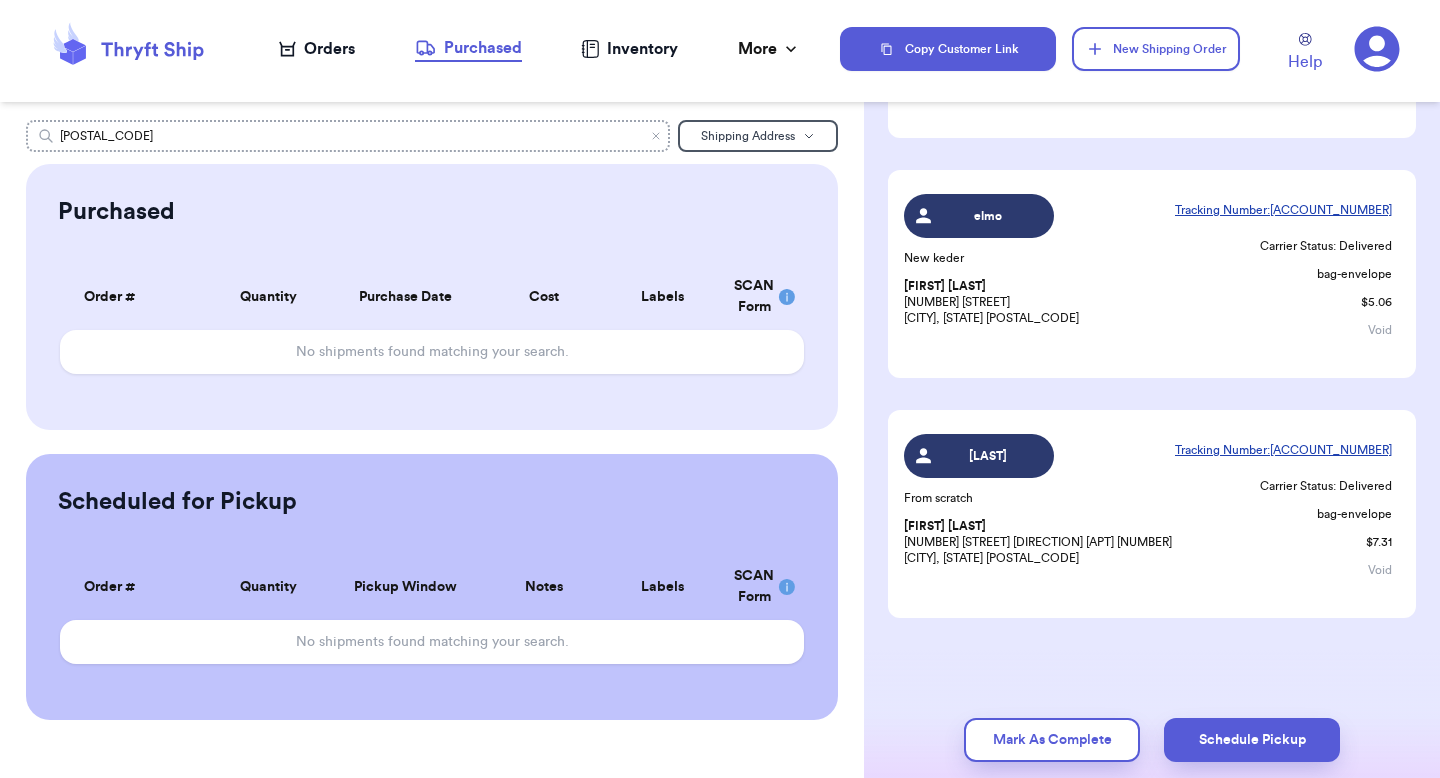 type on "[POSTAL_CODE]" 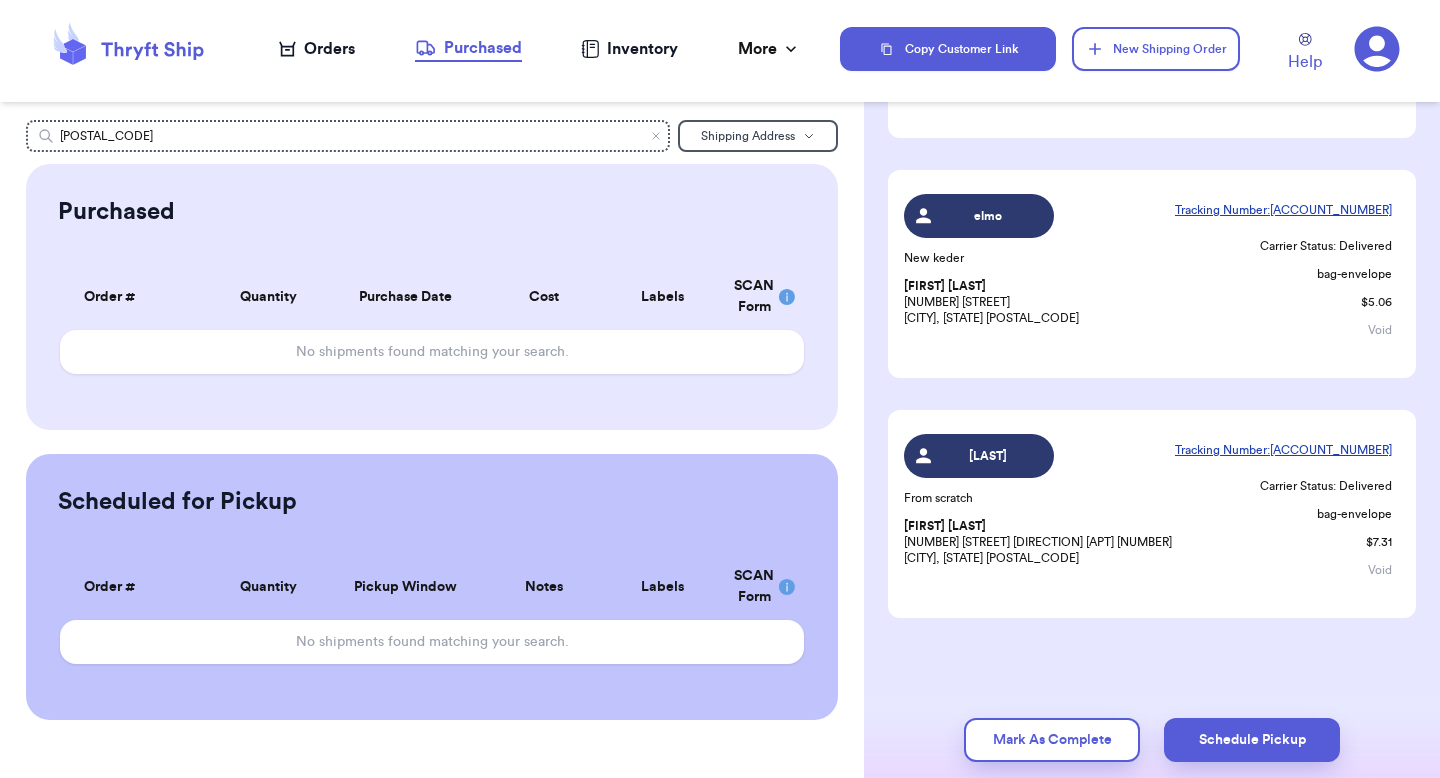 click on "Orders" at bounding box center [317, 49] 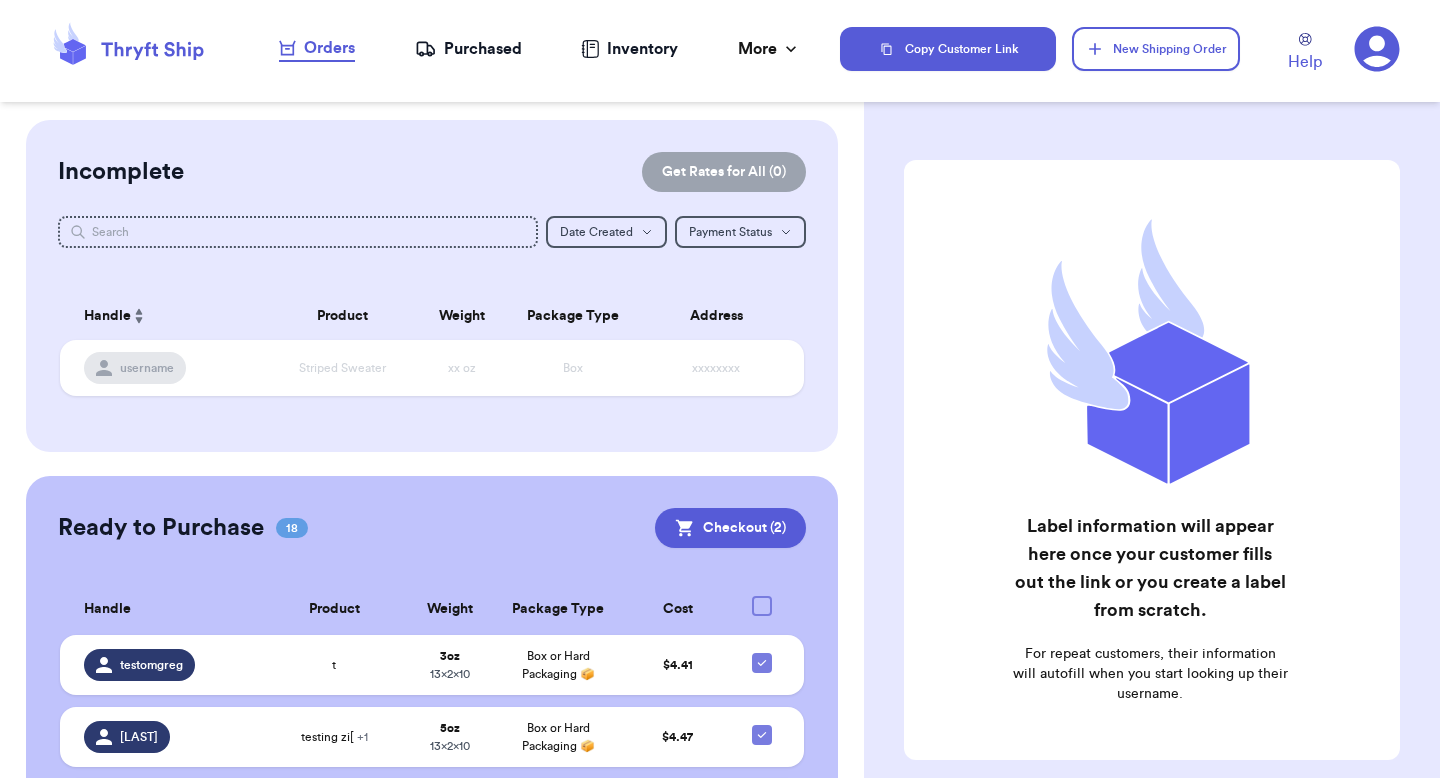 click on "Purchased" at bounding box center [468, 49] 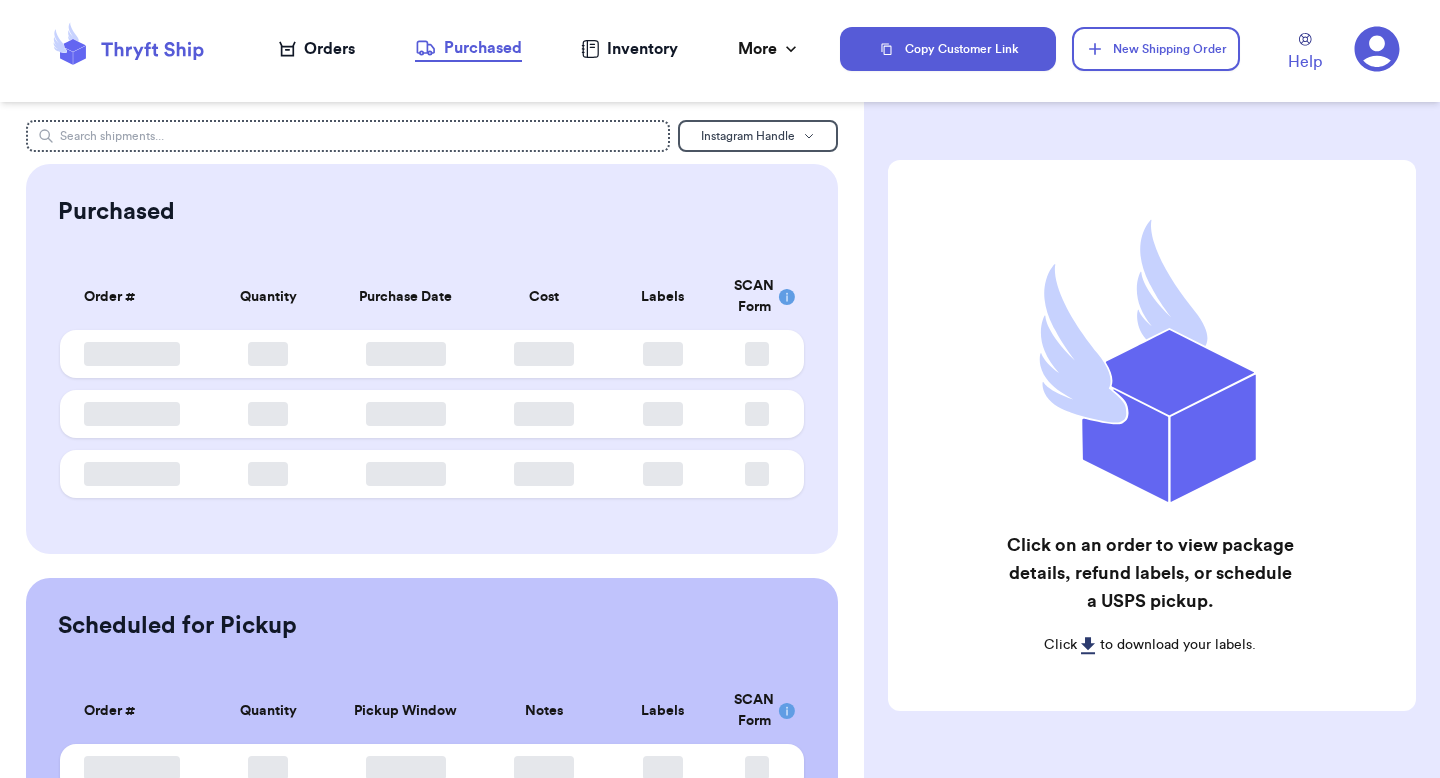 scroll, scrollTop: 0, scrollLeft: 0, axis: both 